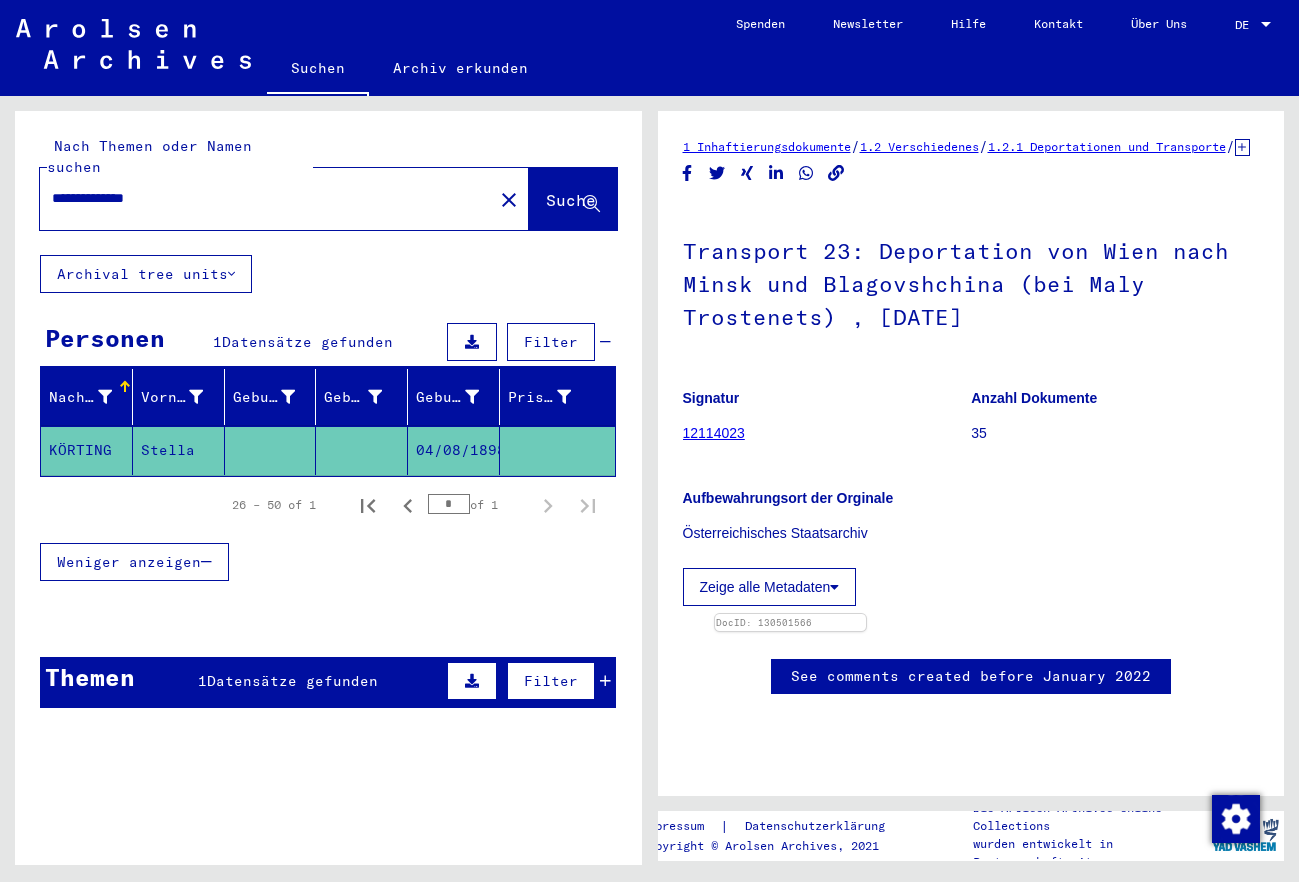 scroll, scrollTop: 0, scrollLeft: 0, axis: both 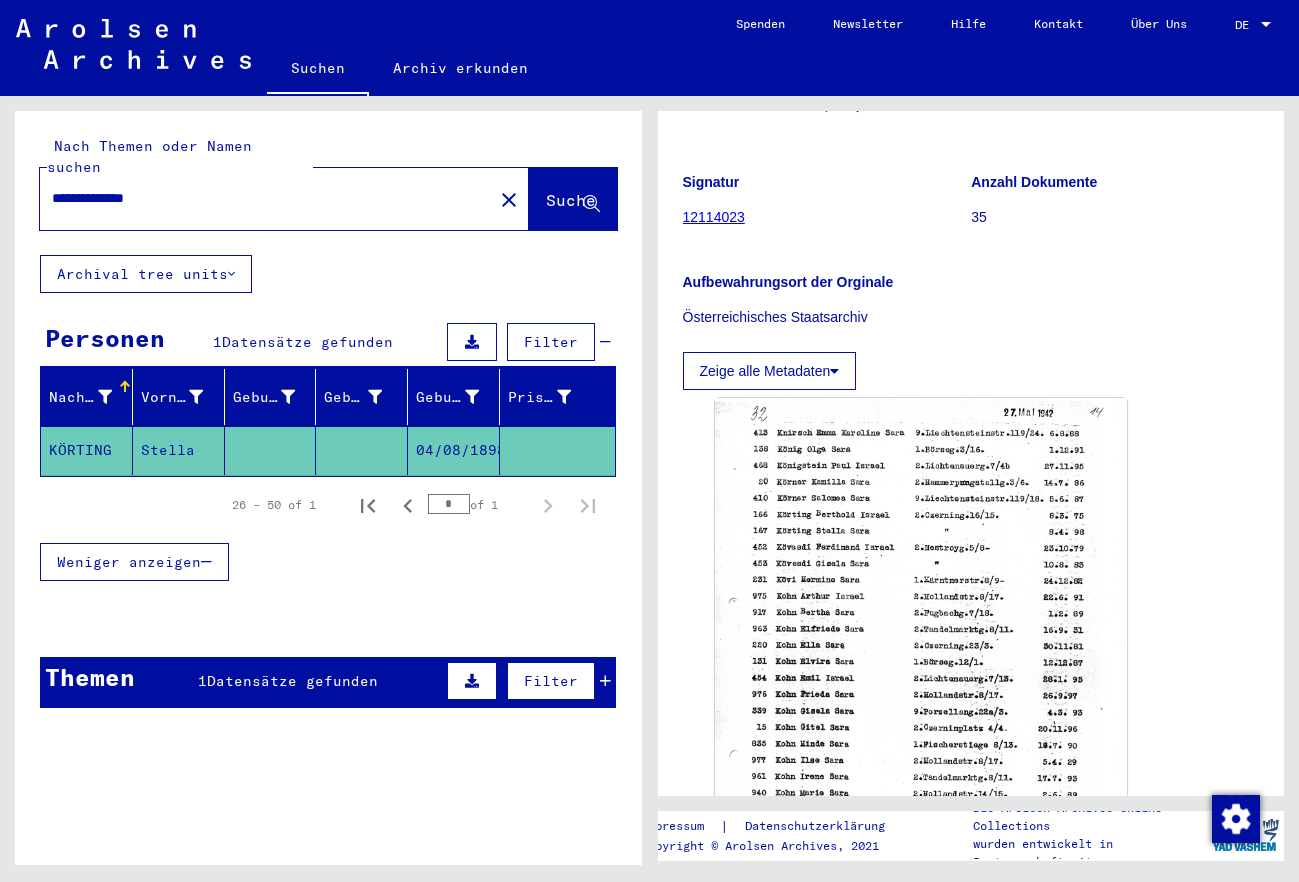 drag, startPoint x: 32, startPoint y: 177, endPoint x: -146, endPoint y: 145, distance: 180.85353 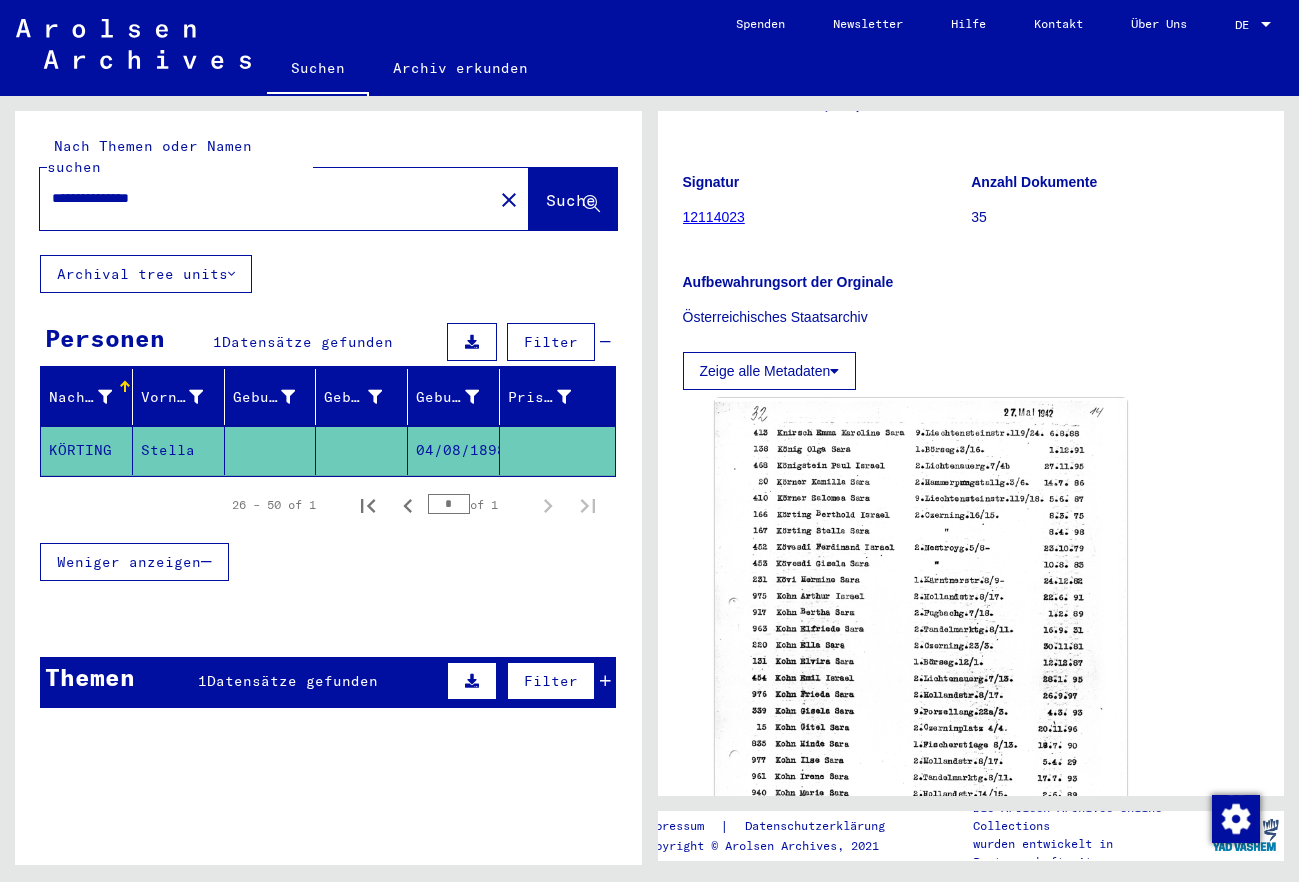 type on "**********" 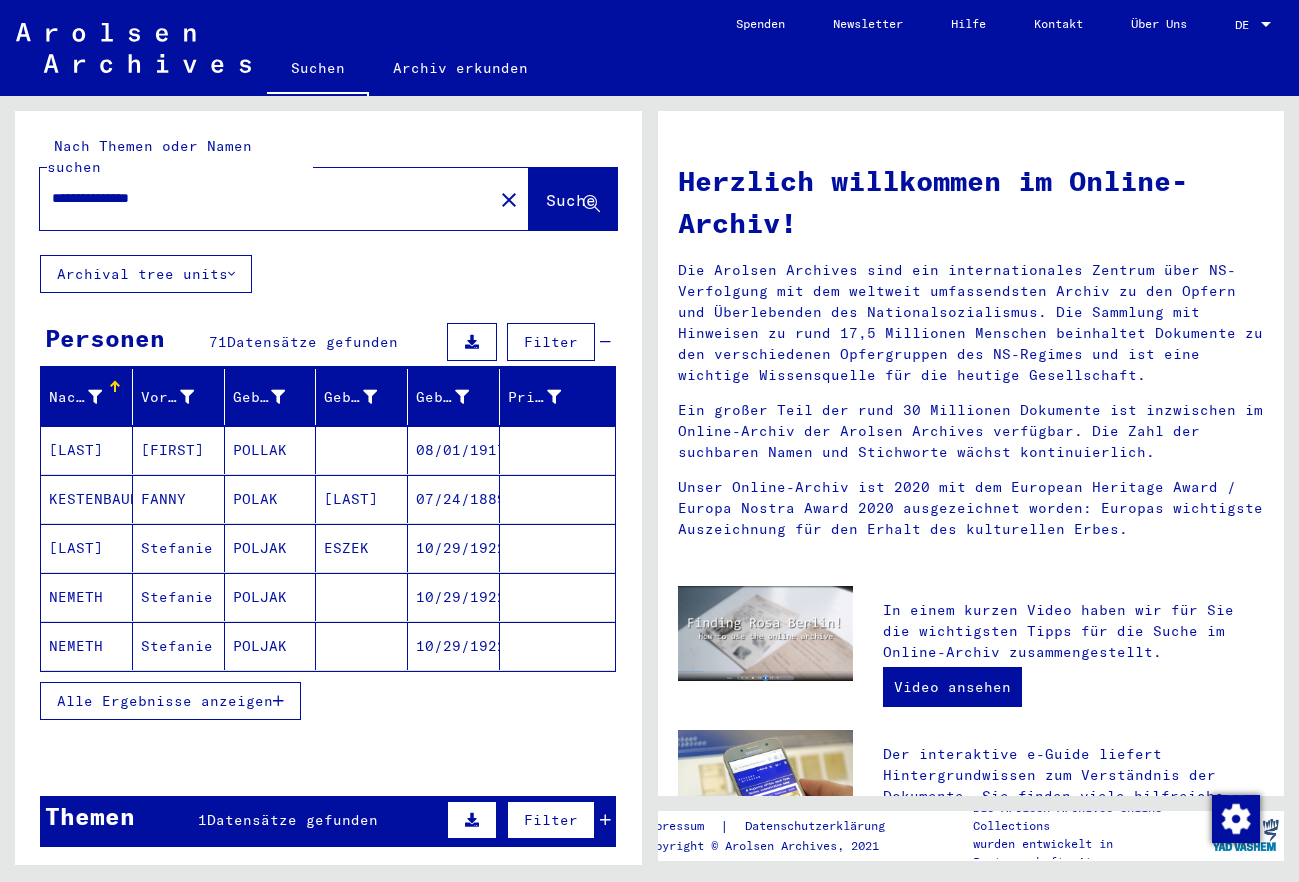 click on "Die Arolsen Archives sind ein internationales Zentrum über NS-Verfolgung mit dem weltweit umfassendsten Archiv zu den Opfern und Überlebenden des Nationalsozialismus. Die Sammlung mit Hinweisen zu rund 17,5 Millionen Menschen beinhaltet Dokumente zu den verschiedenen Opfergruppen des NS-Regimes und ist eine wichtige Wissensquelle für die heutige Gesellschaft." at bounding box center (971, 323) 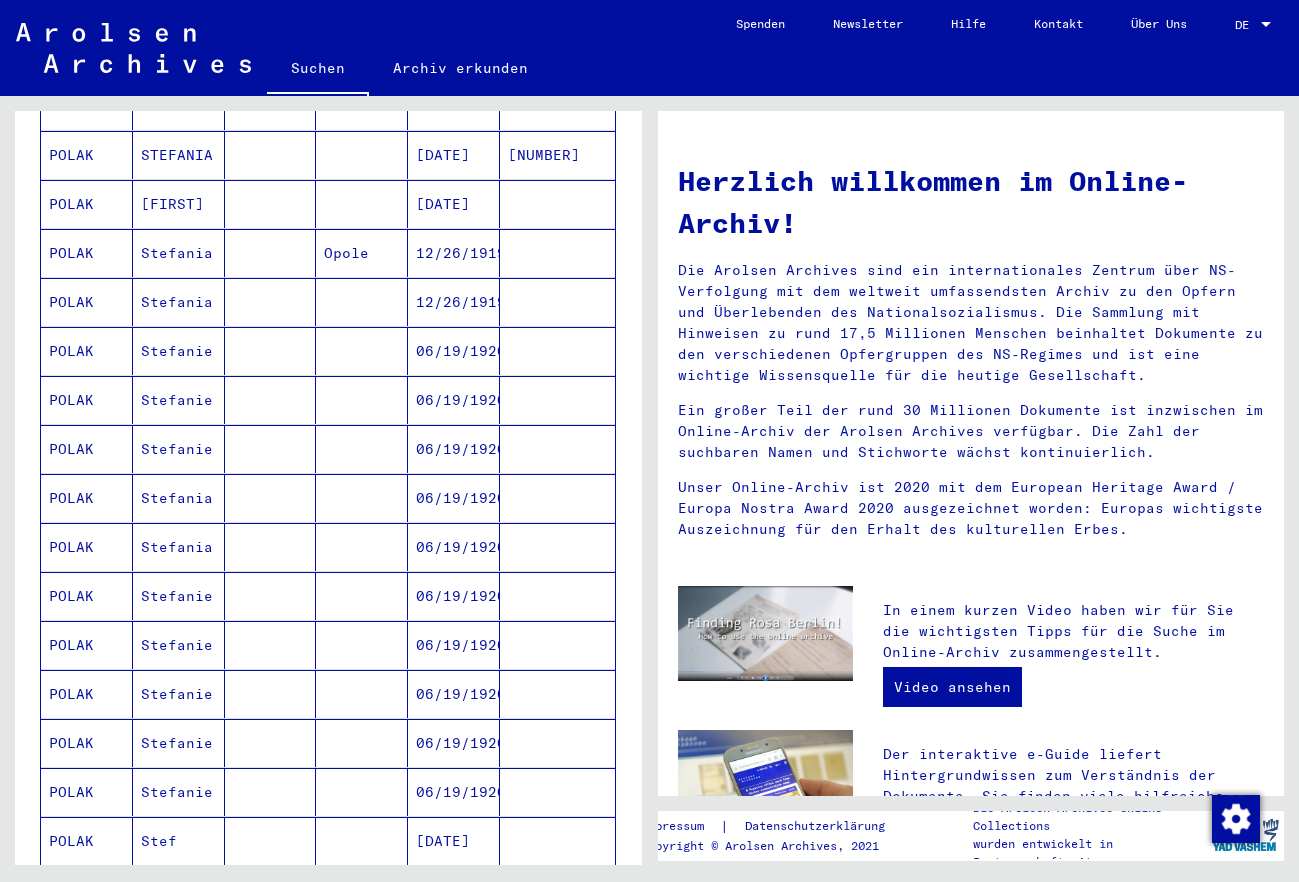 scroll, scrollTop: 972, scrollLeft: 0, axis: vertical 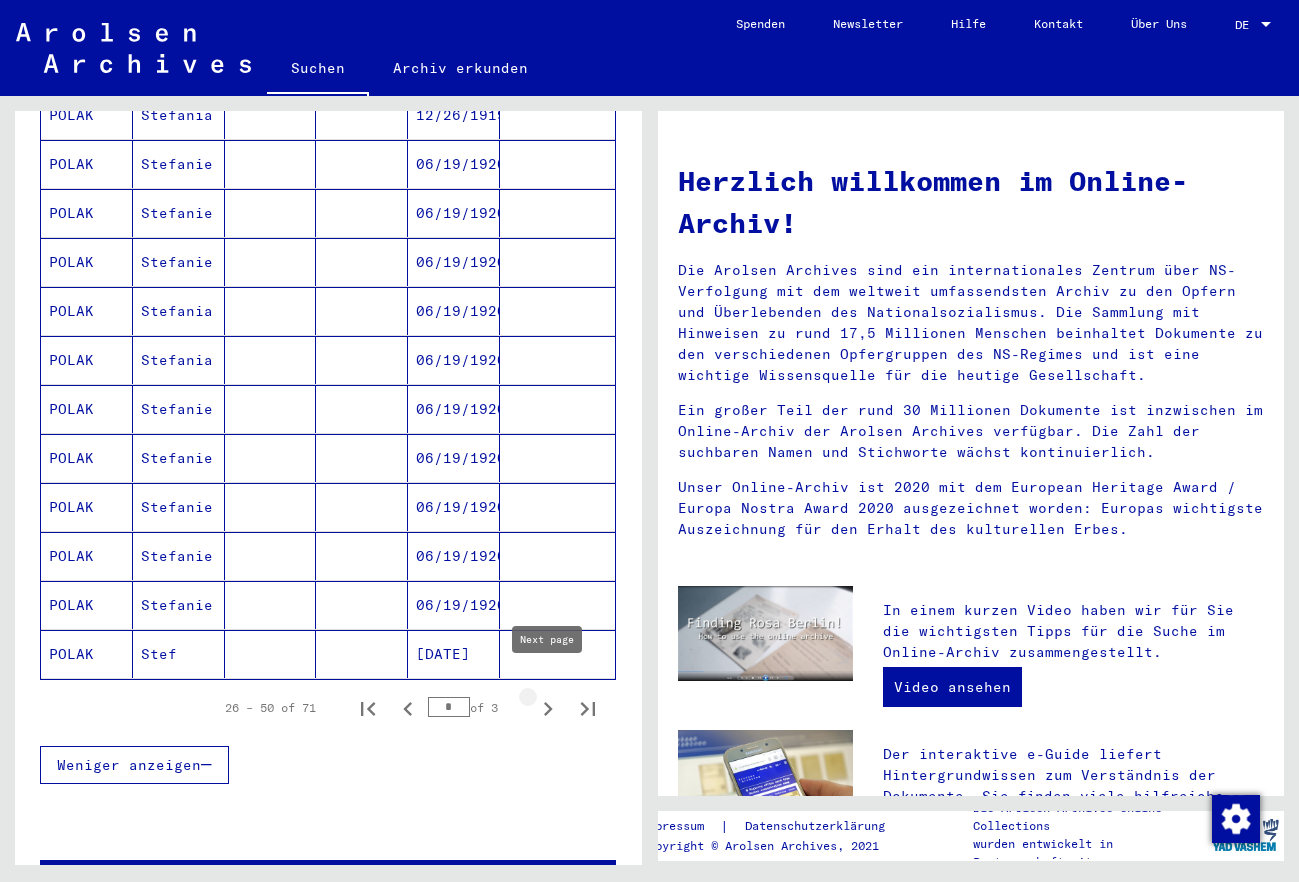 click 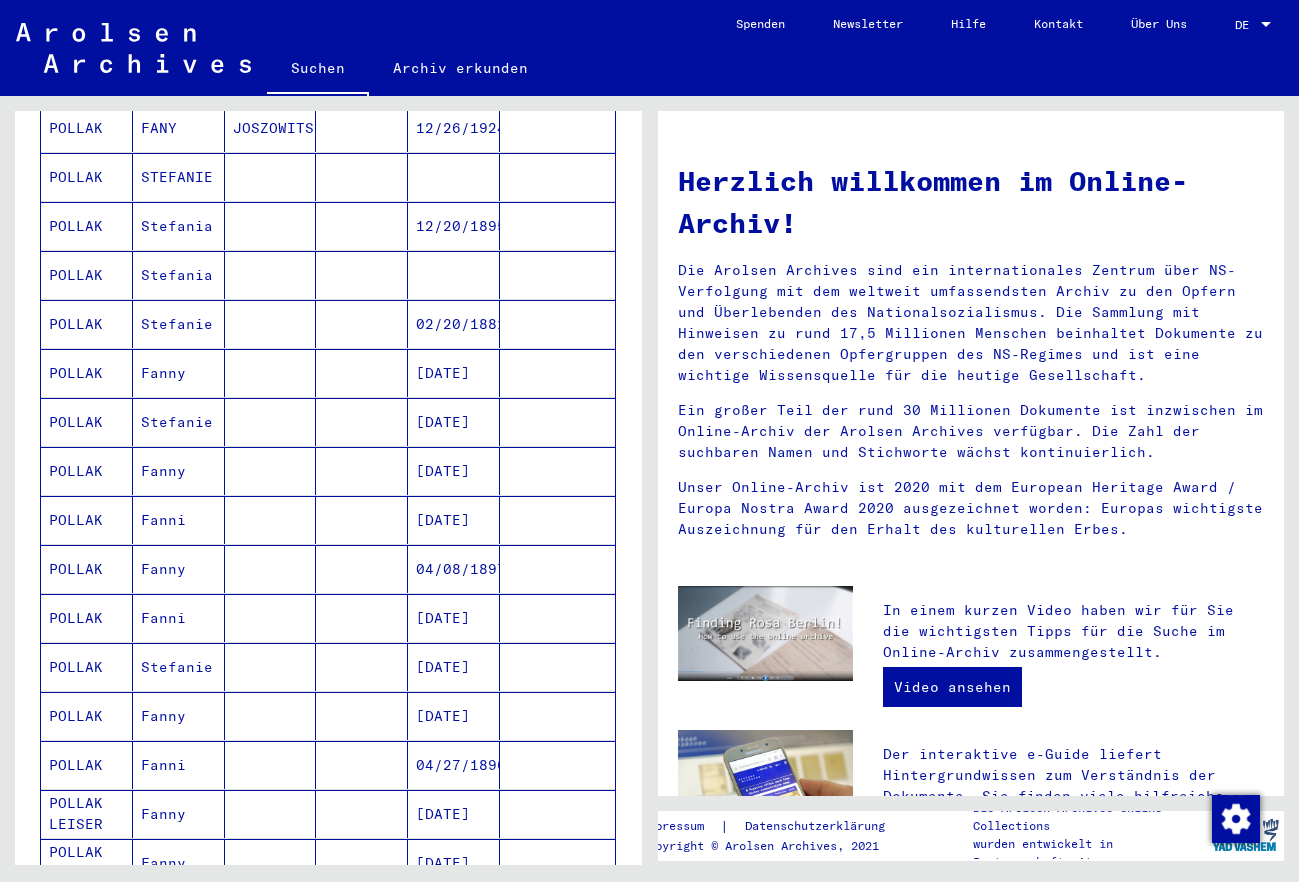 scroll, scrollTop: 324, scrollLeft: 0, axis: vertical 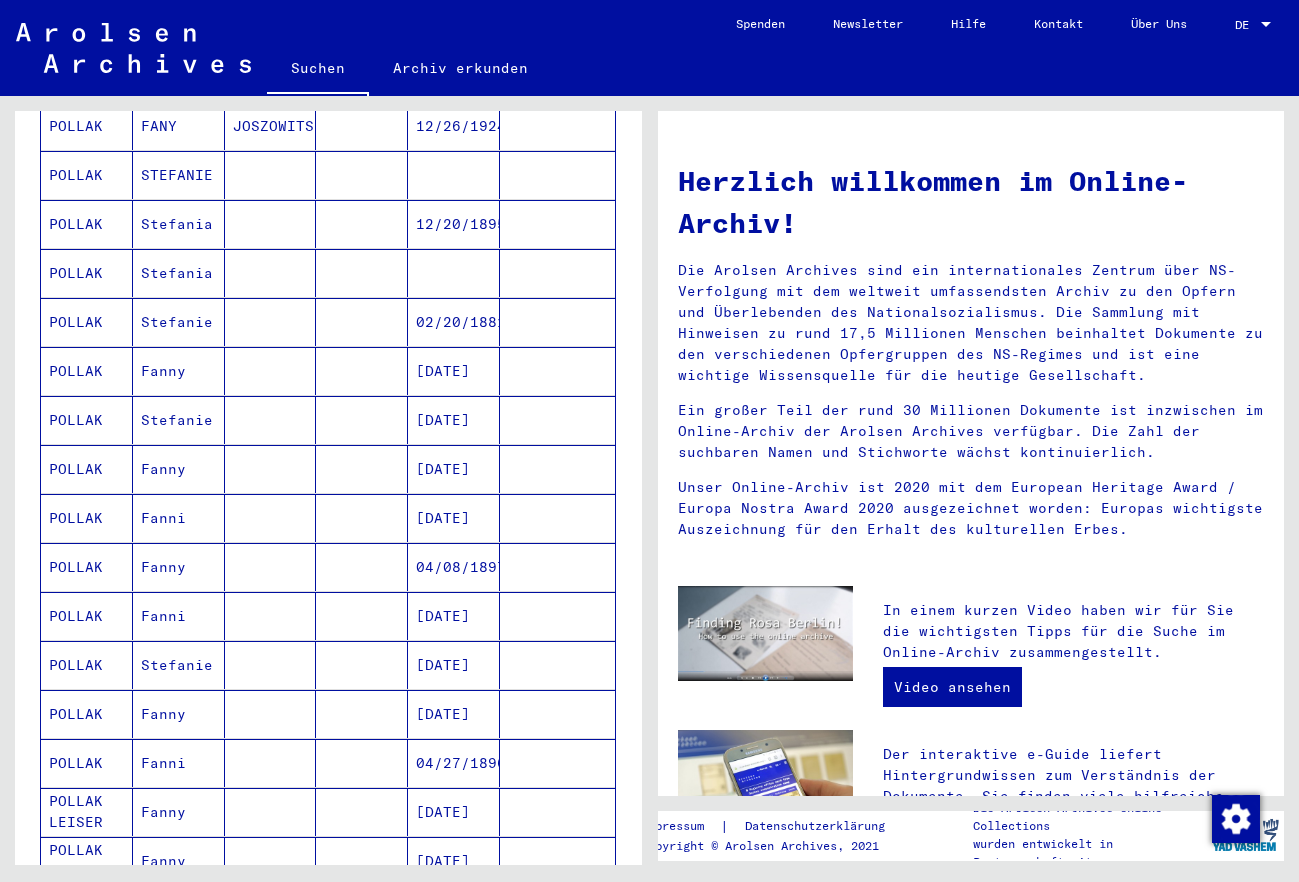 click on "[DATE]" at bounding box center (454, 714) 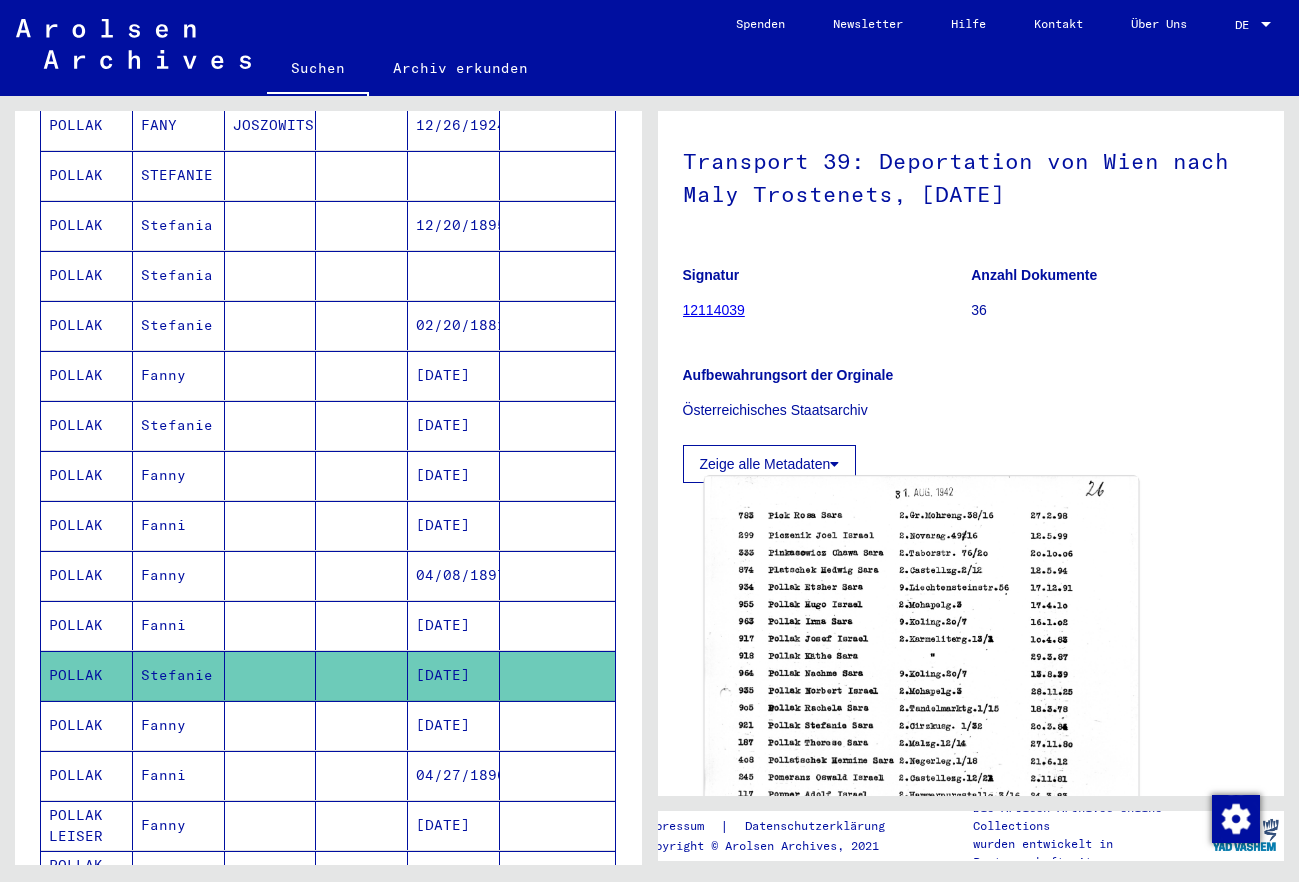scroll, scrollTop: 216, scrollLeft: 0, axis: vertical 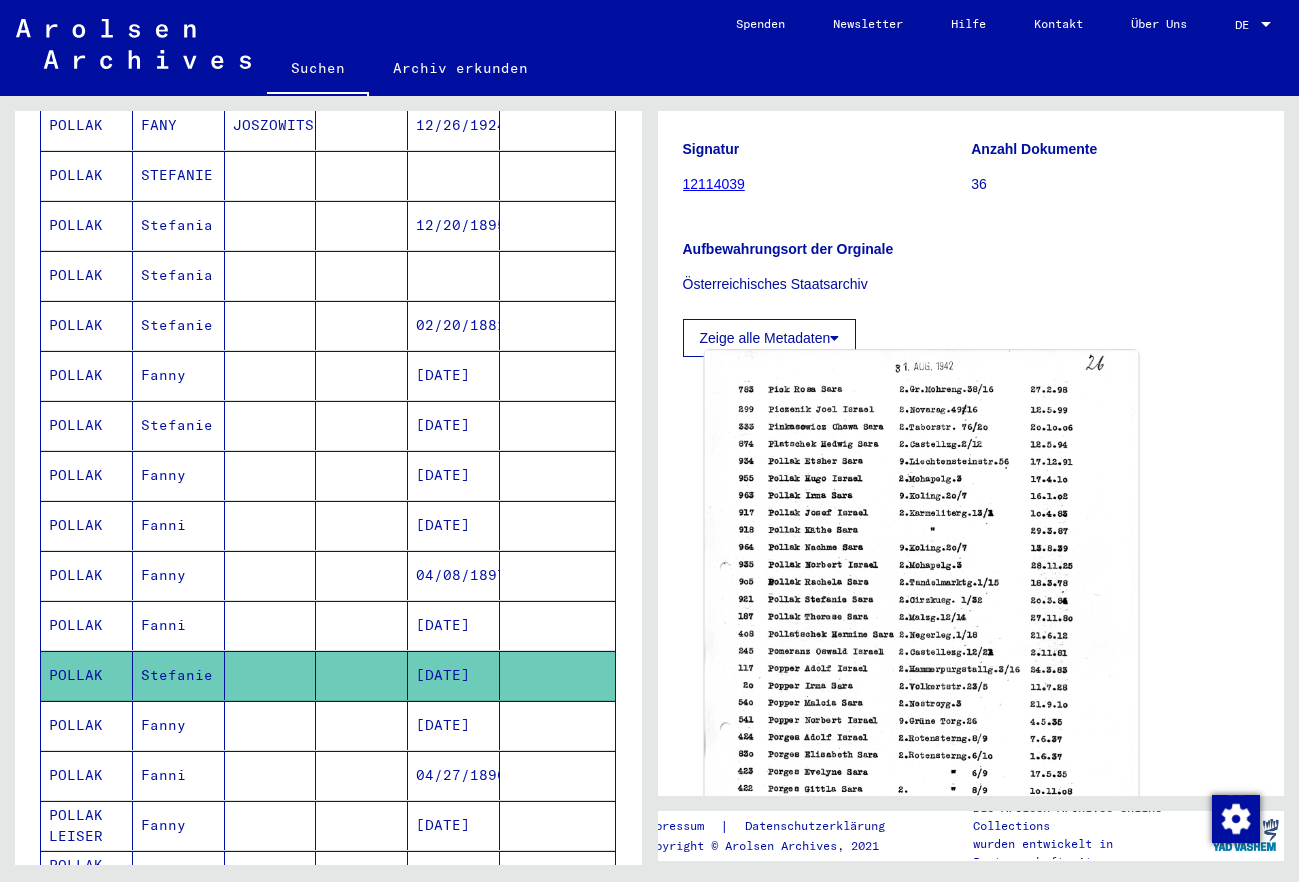 click 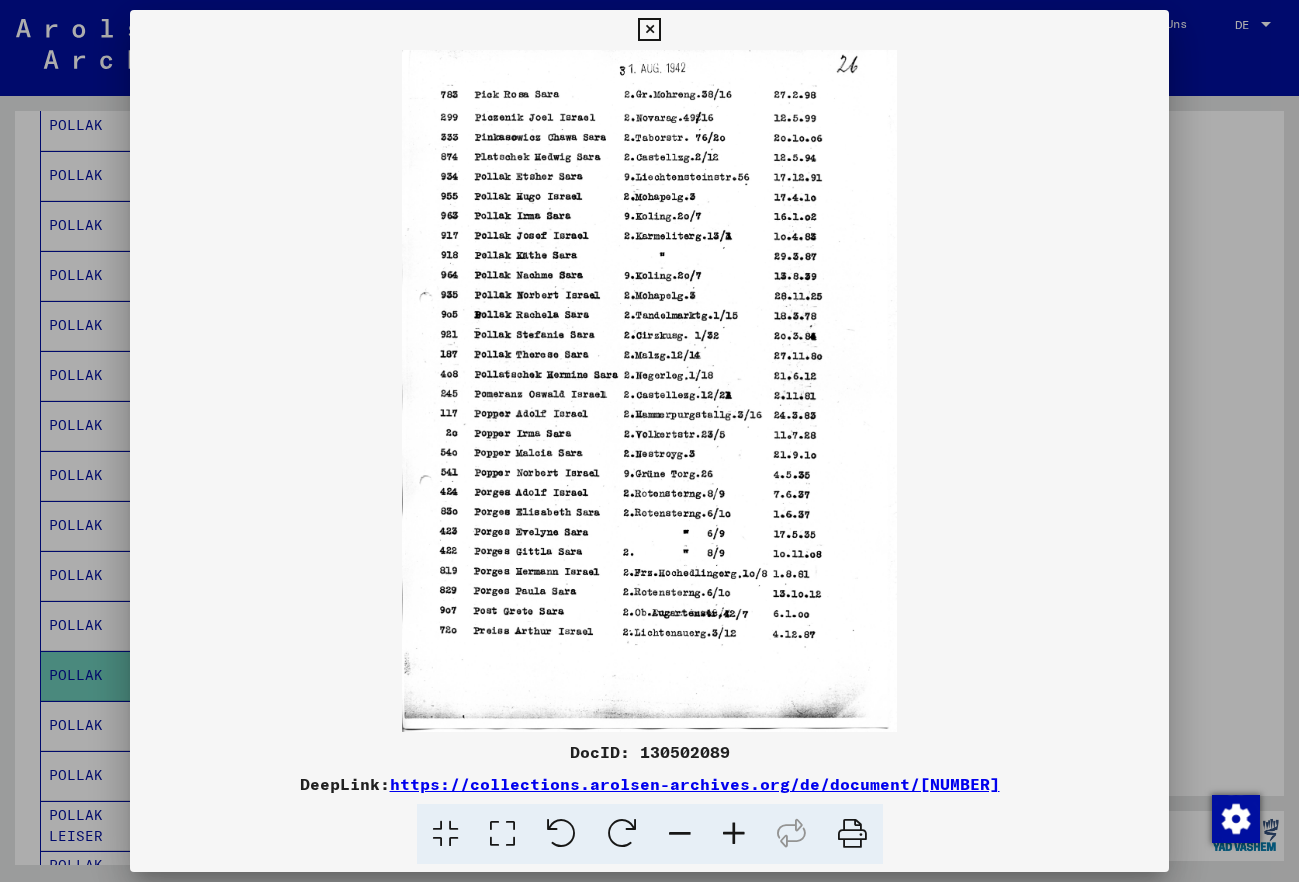 click at bounding box center [734, 834] 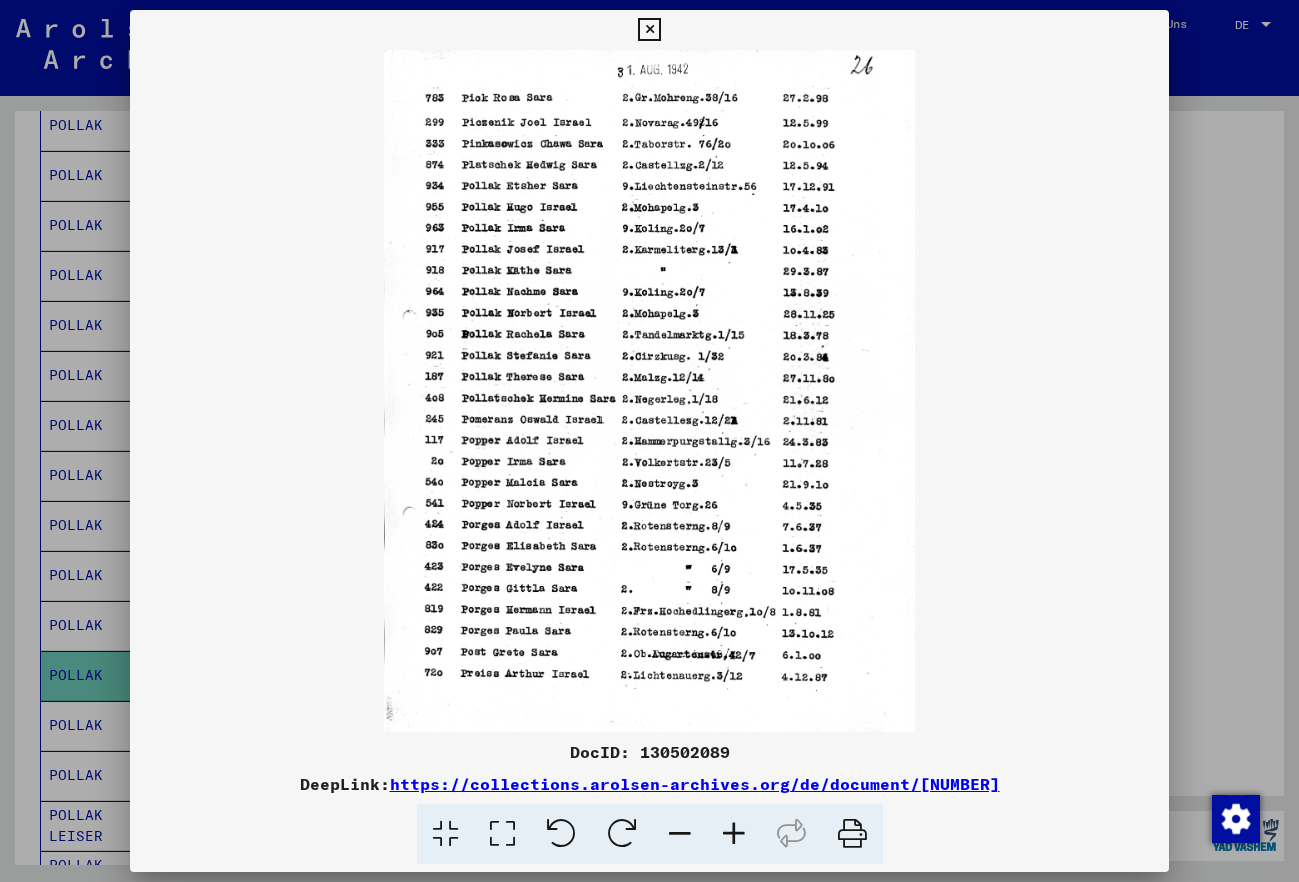 click at bounding box center (734, 834) 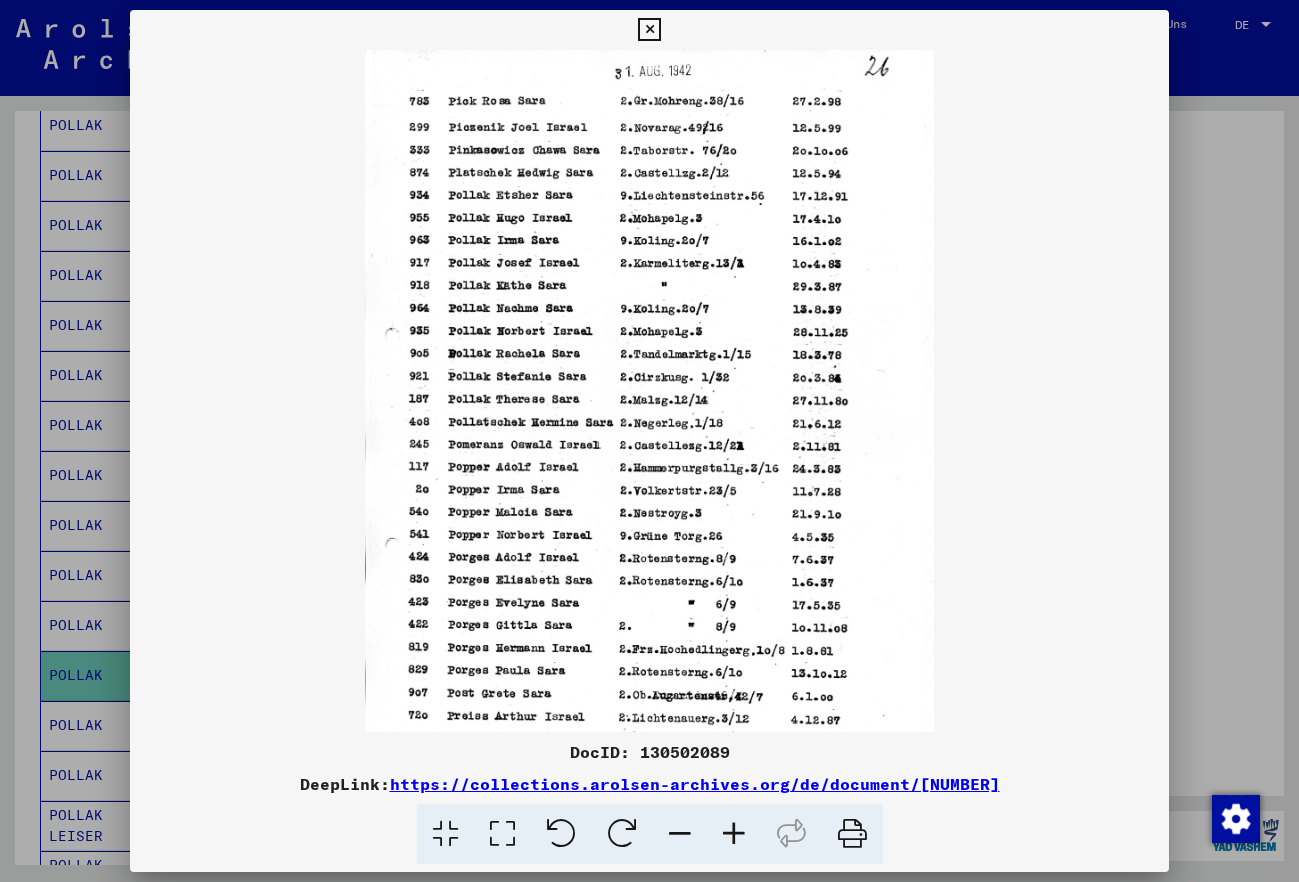 click at bounding box center [734, 834] 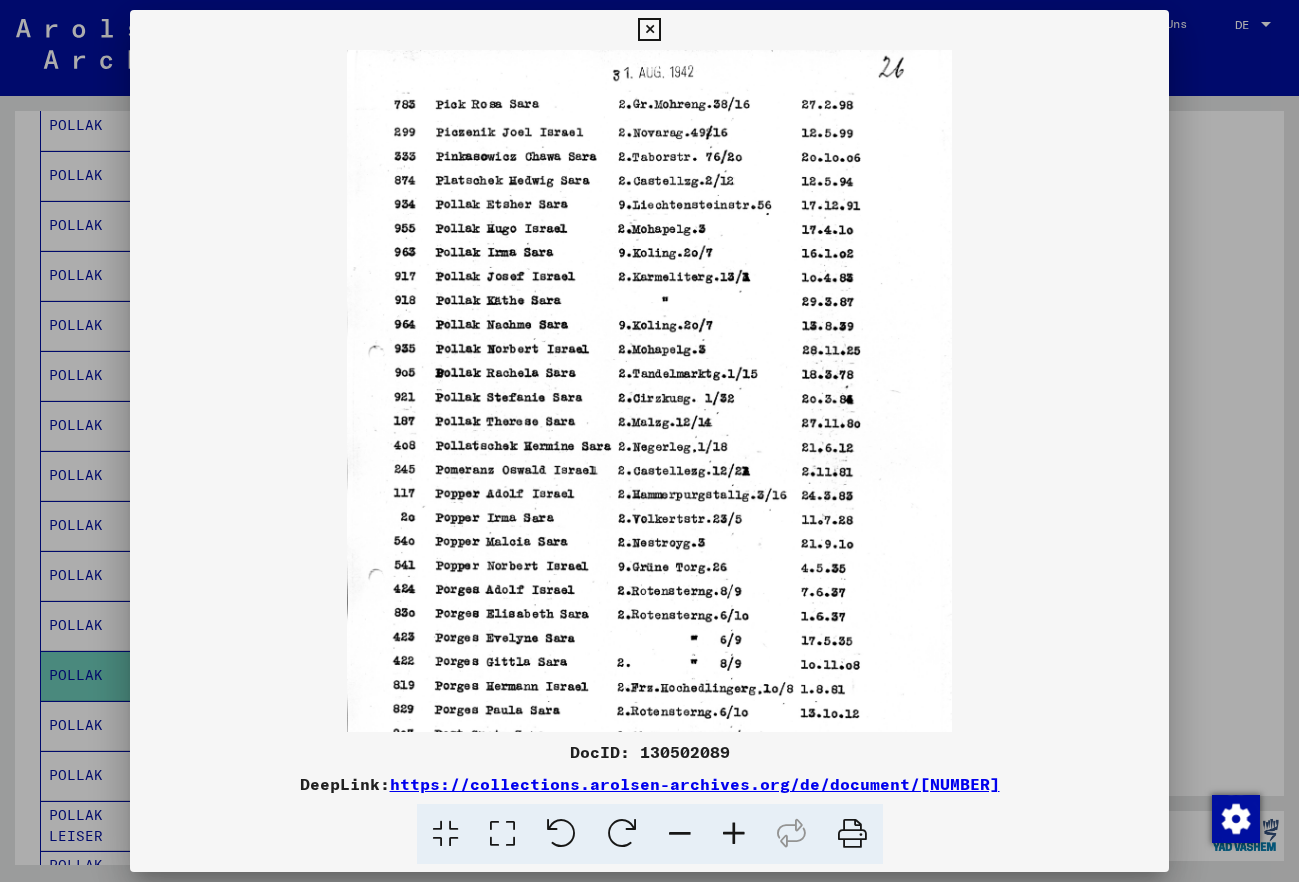 click at bounding box center [734, 834] 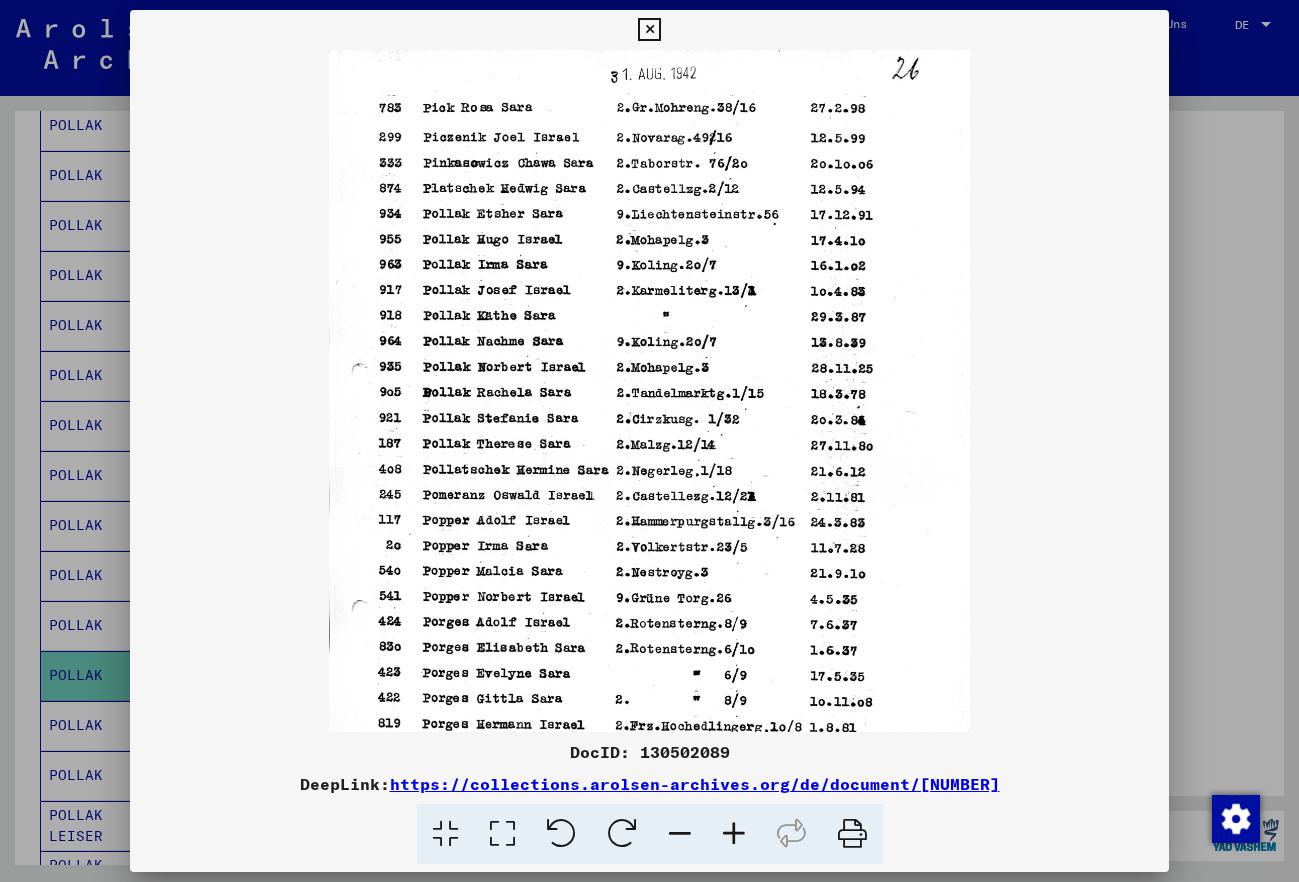 click at bounding box center [734, 834] 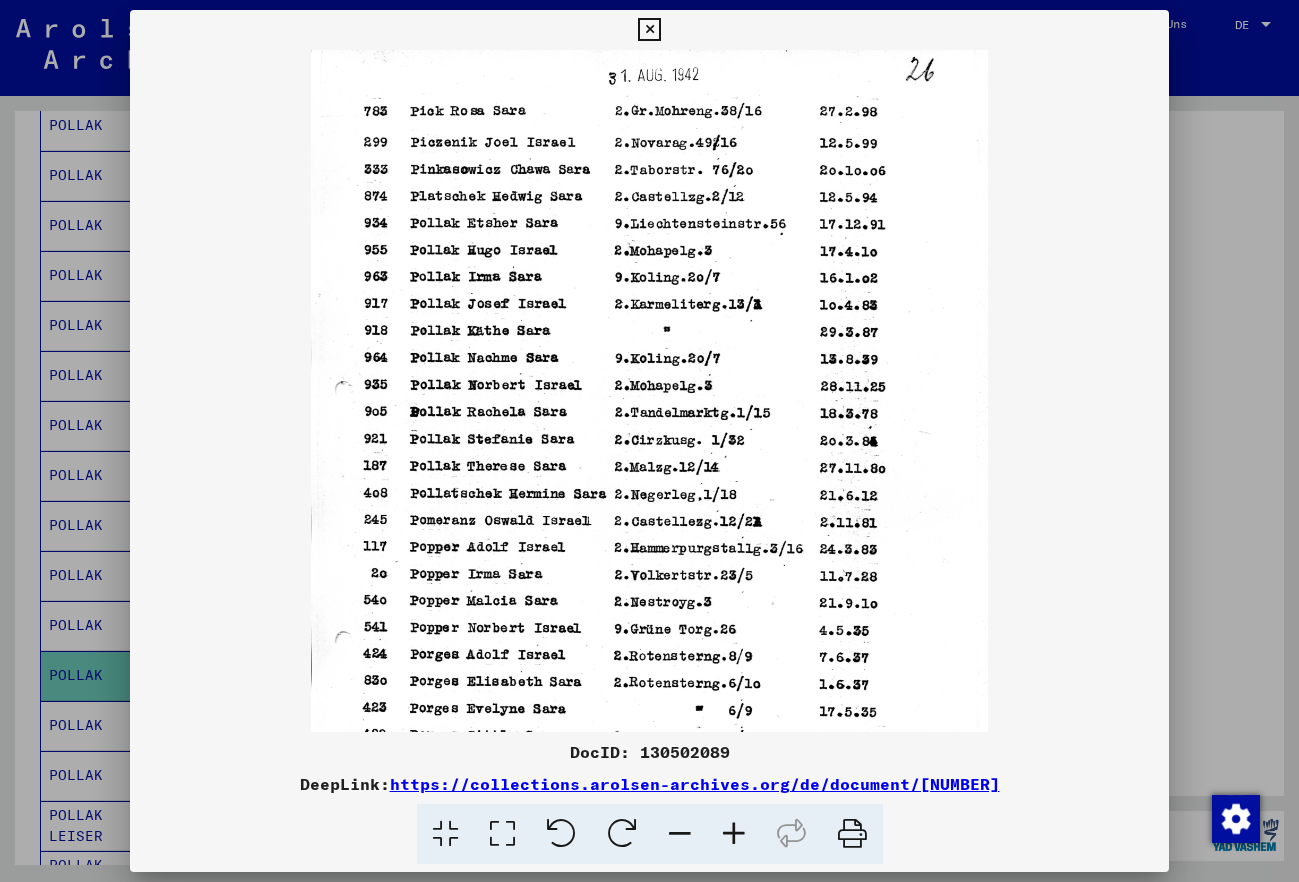 click at bounding box center [649, 516] 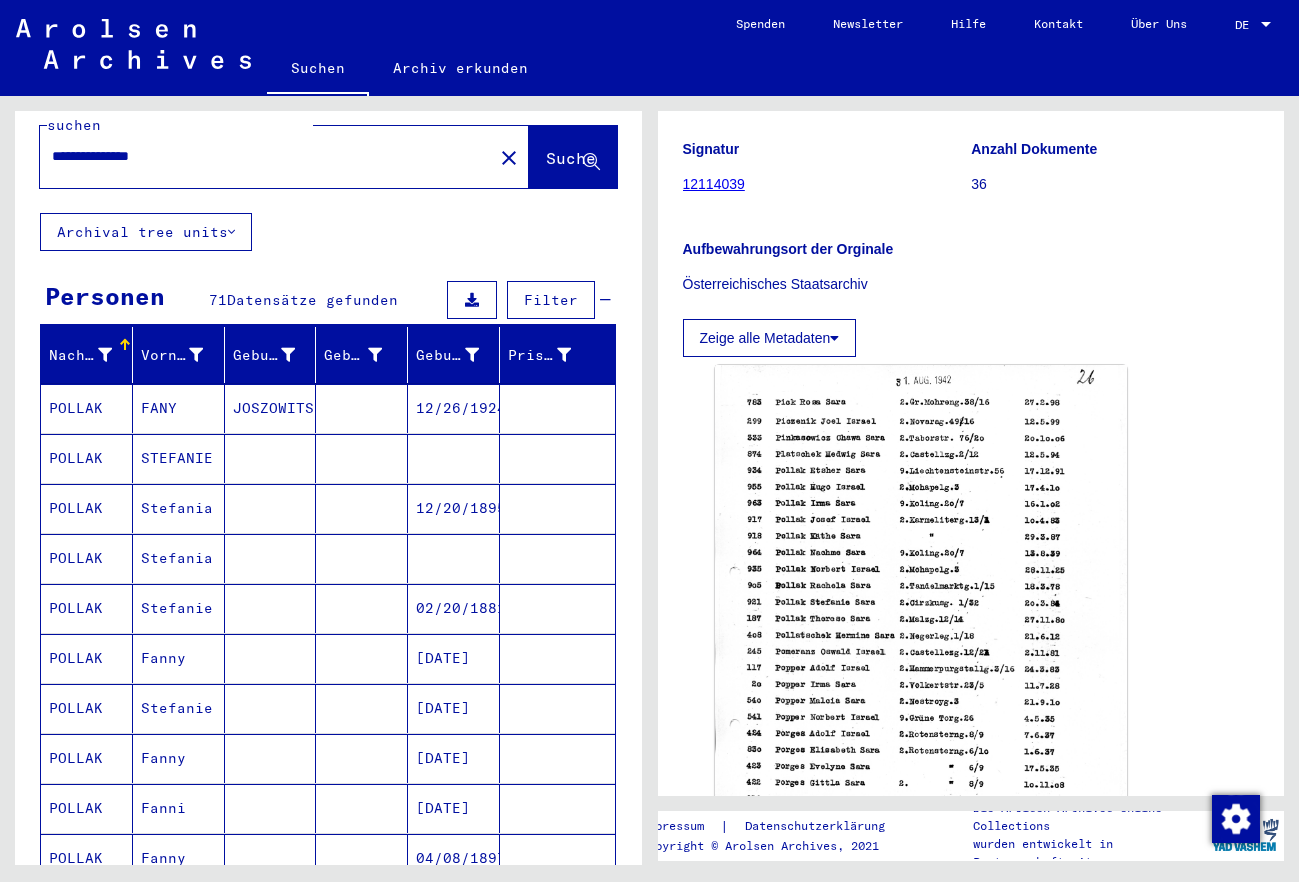 scroll, scrollTop: 0, scrollLeft: 0, axis: both 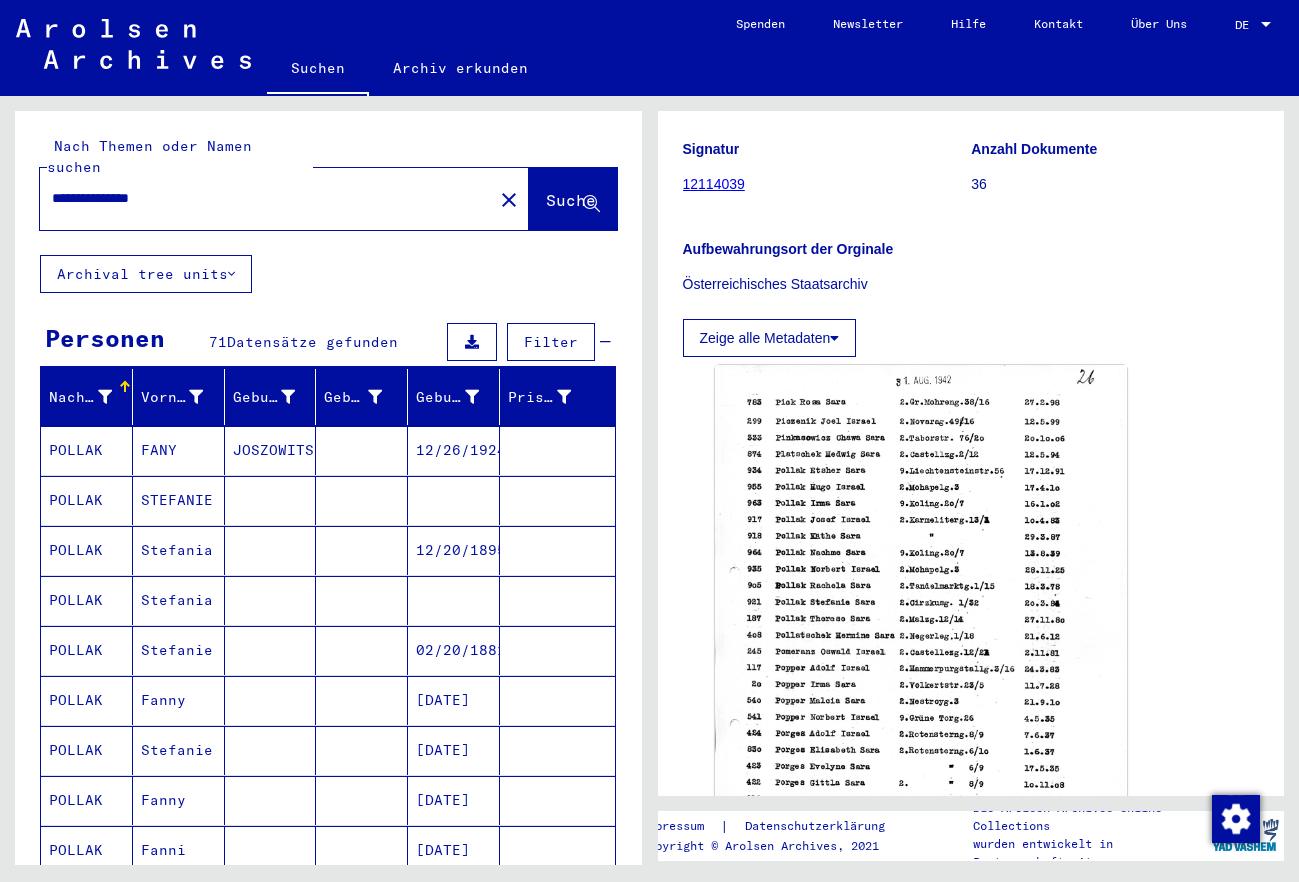 drag, startPoint x: 190, startPoint y: 181, endPoint x: -358, endPoint y: 134, distance: 550.01184 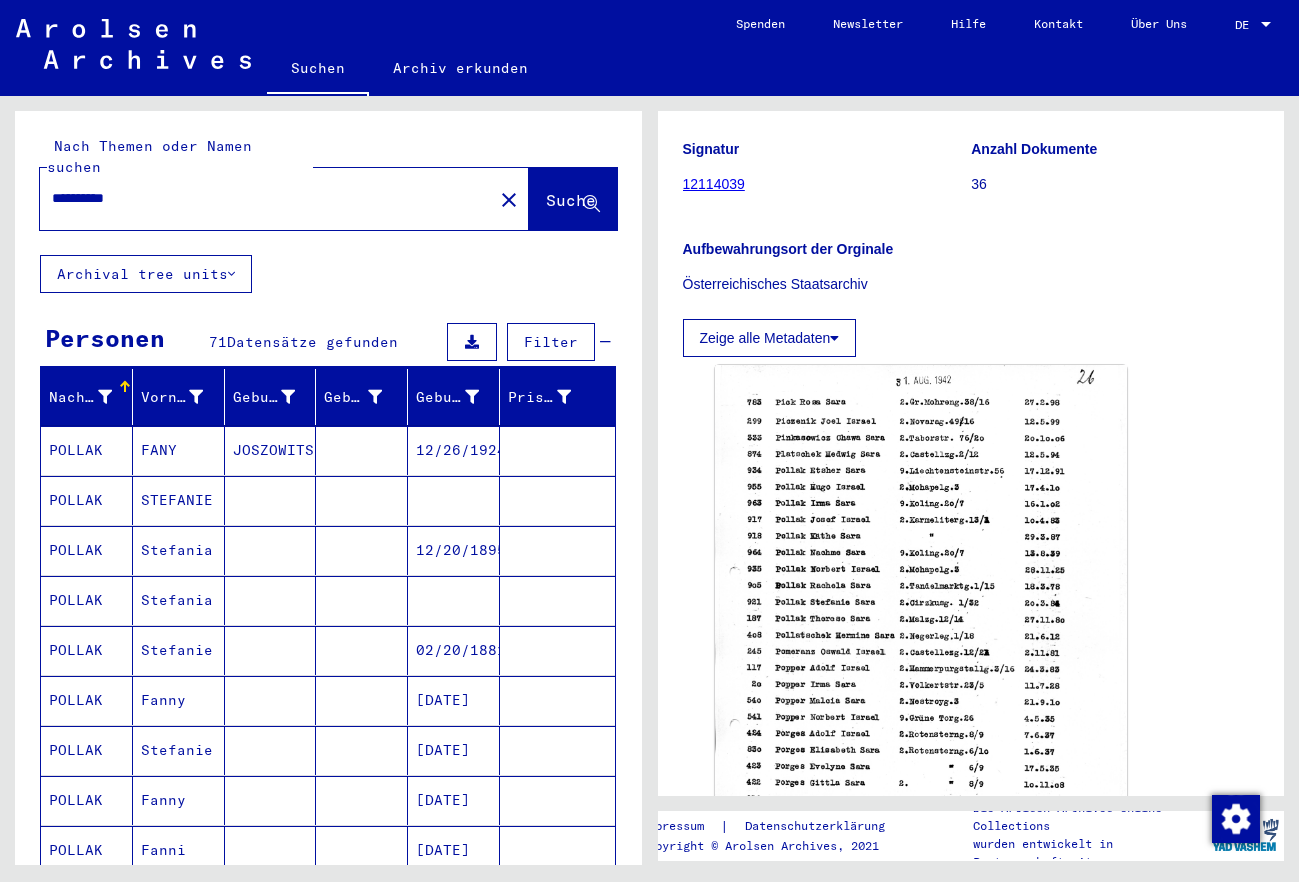 type on "**********" 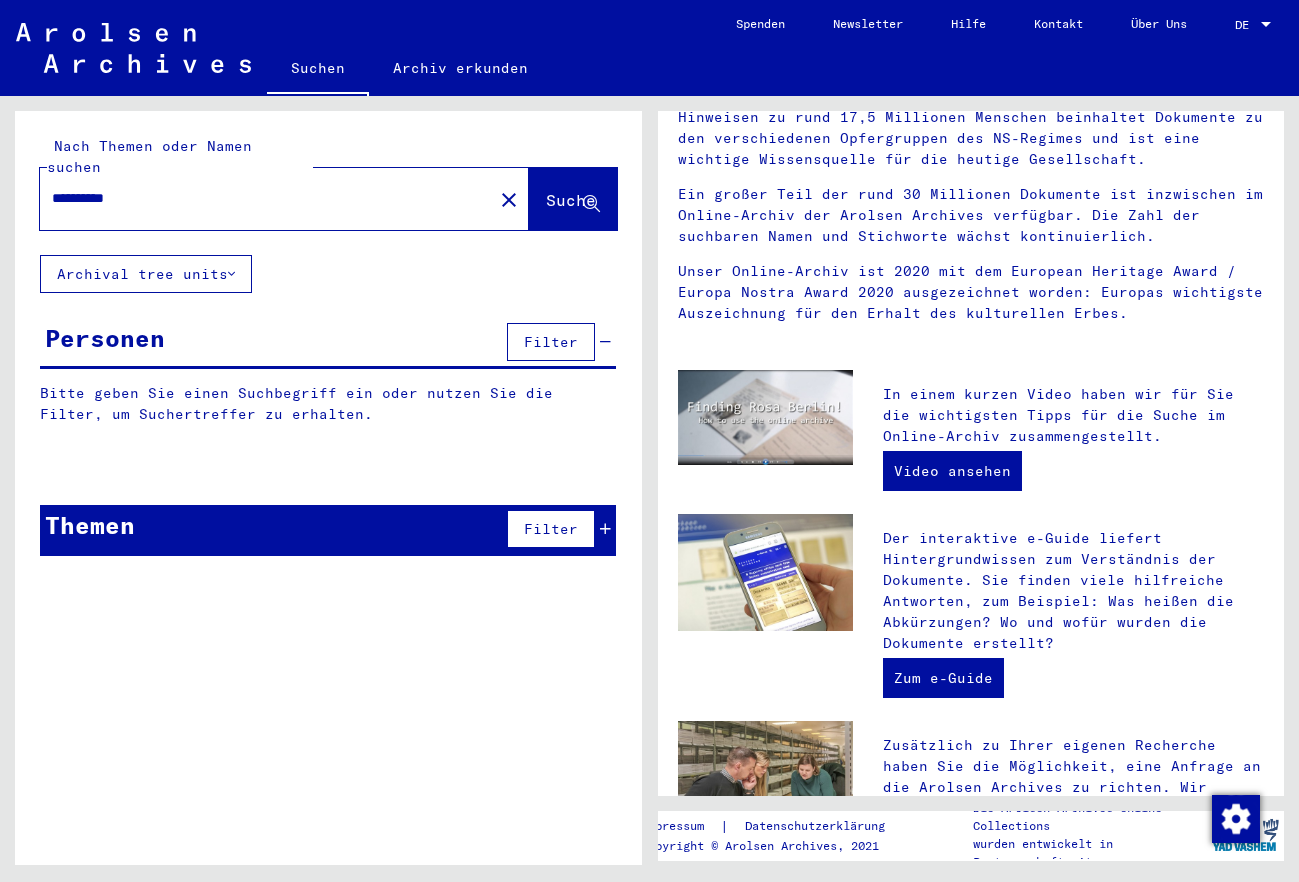 scroll, scrollTop: 0, scrollLeft: 0, axis: both 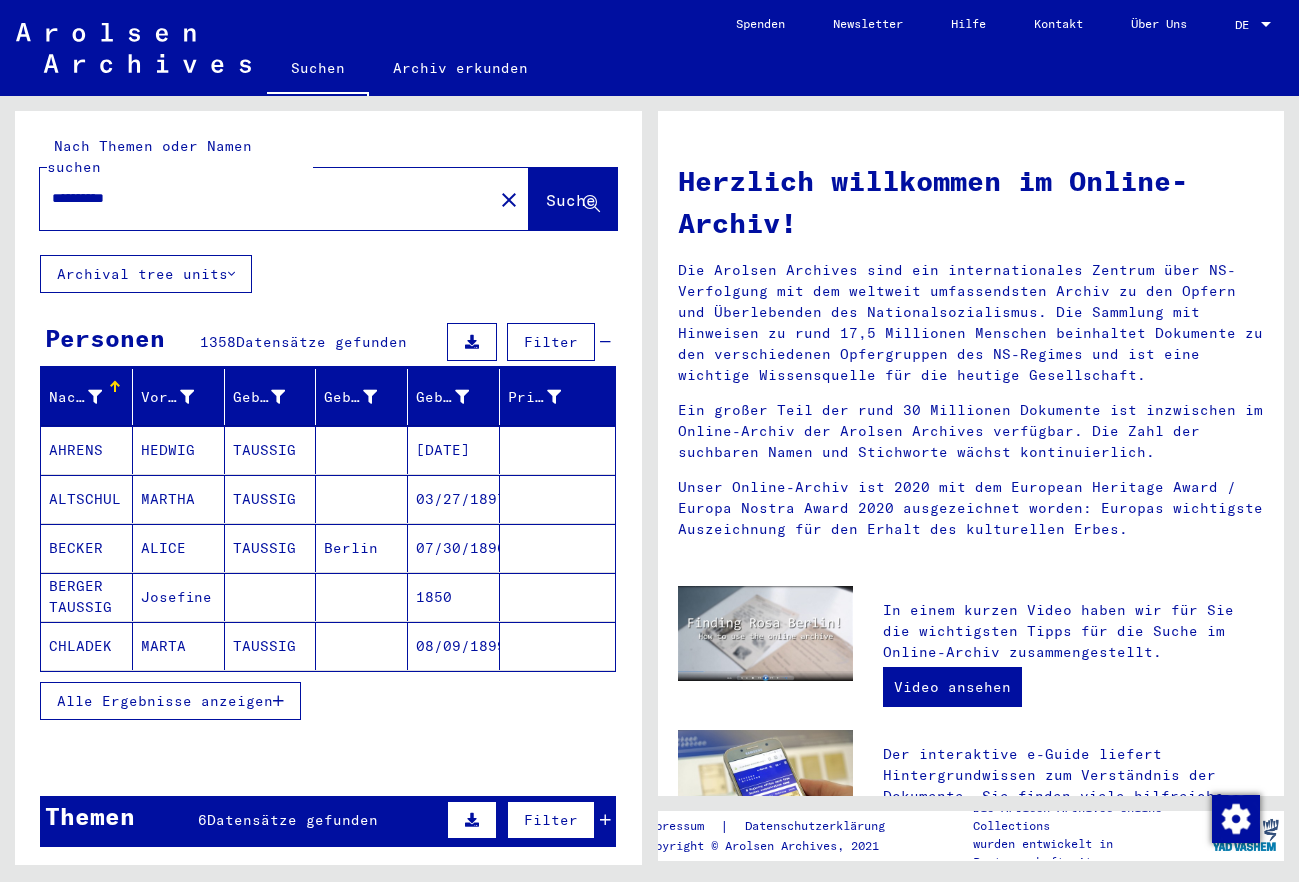 click on "Alle Ergebnisse anzeigen" at bounding box center [170, 701] 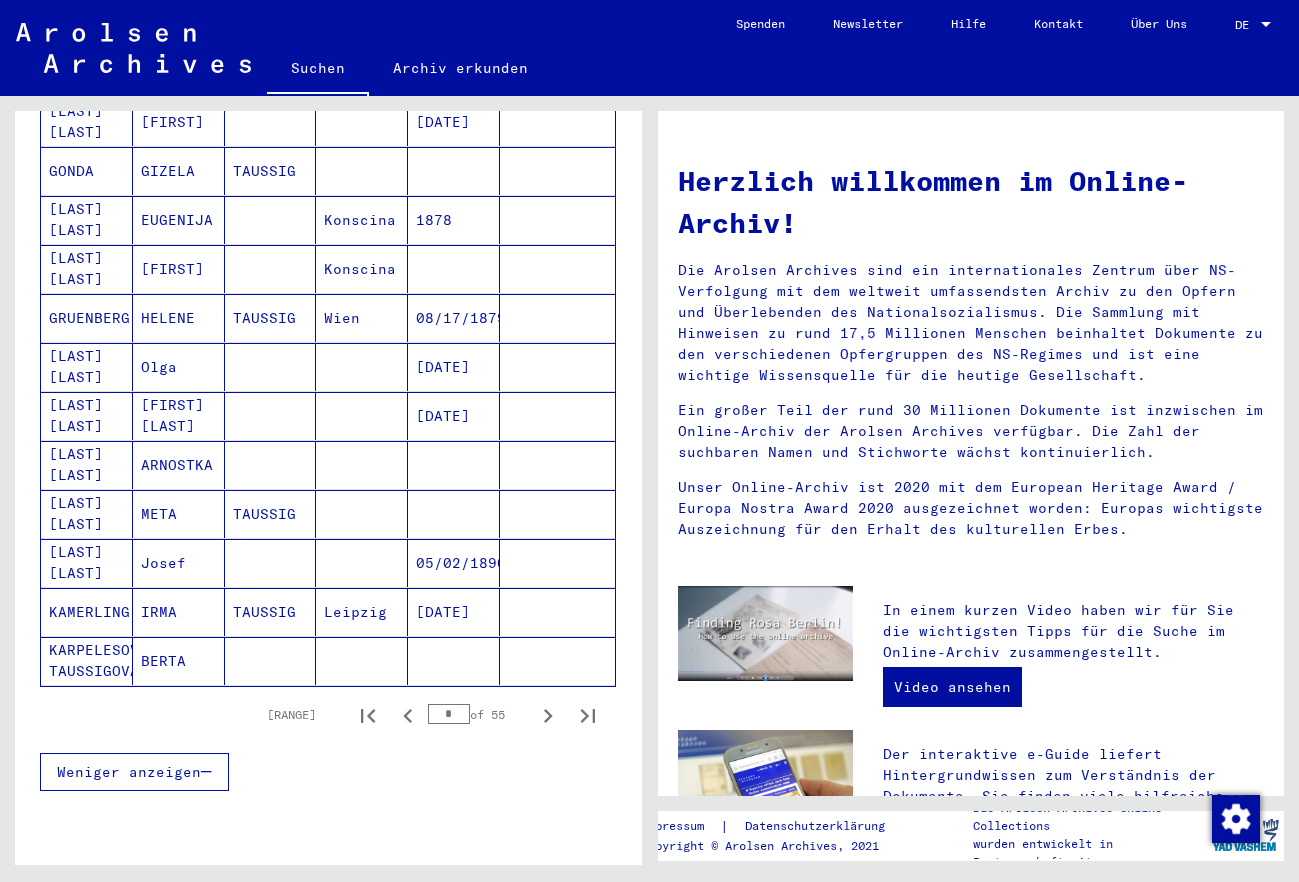 scroll, scrollTop: 972, scrollLeft: 0, axis: vertical 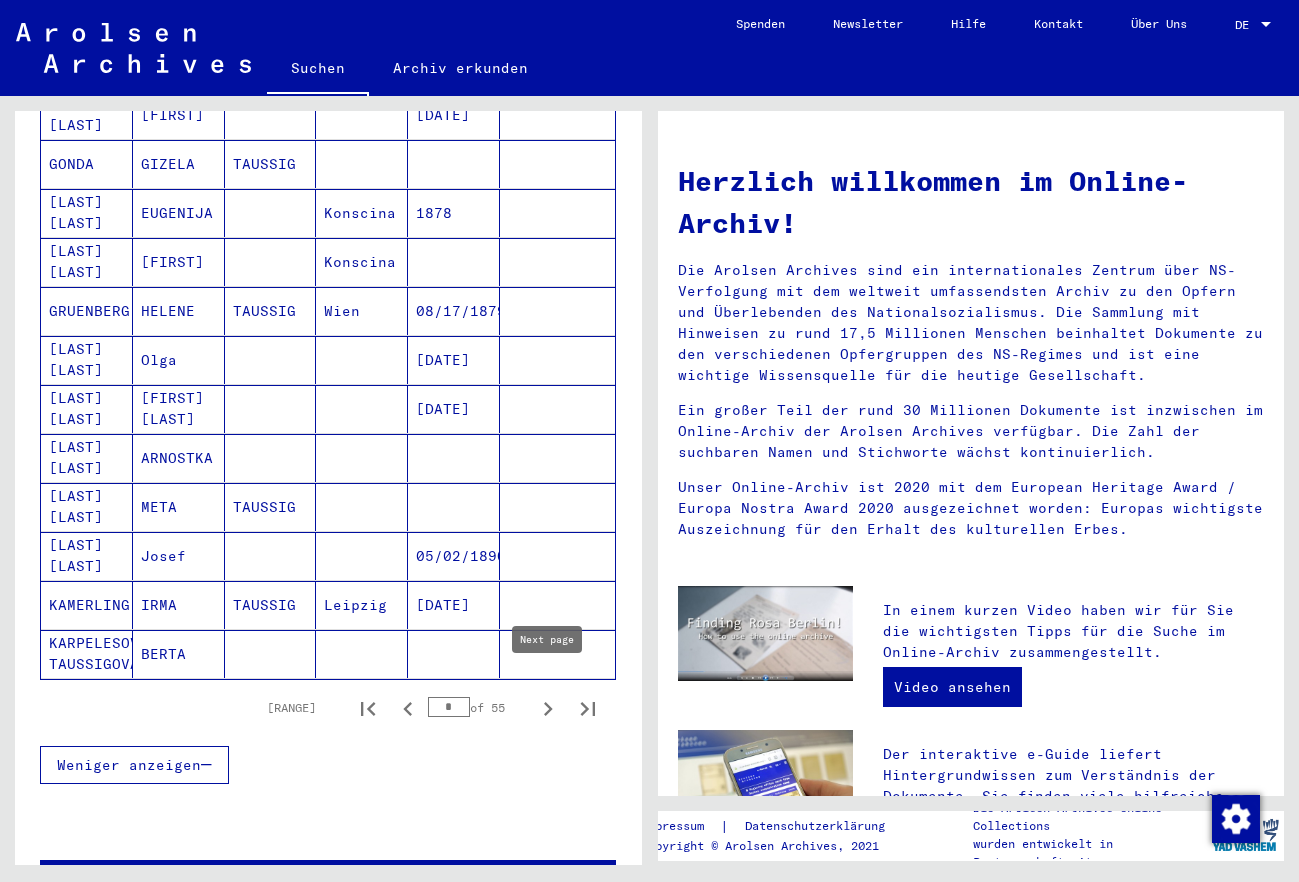 click 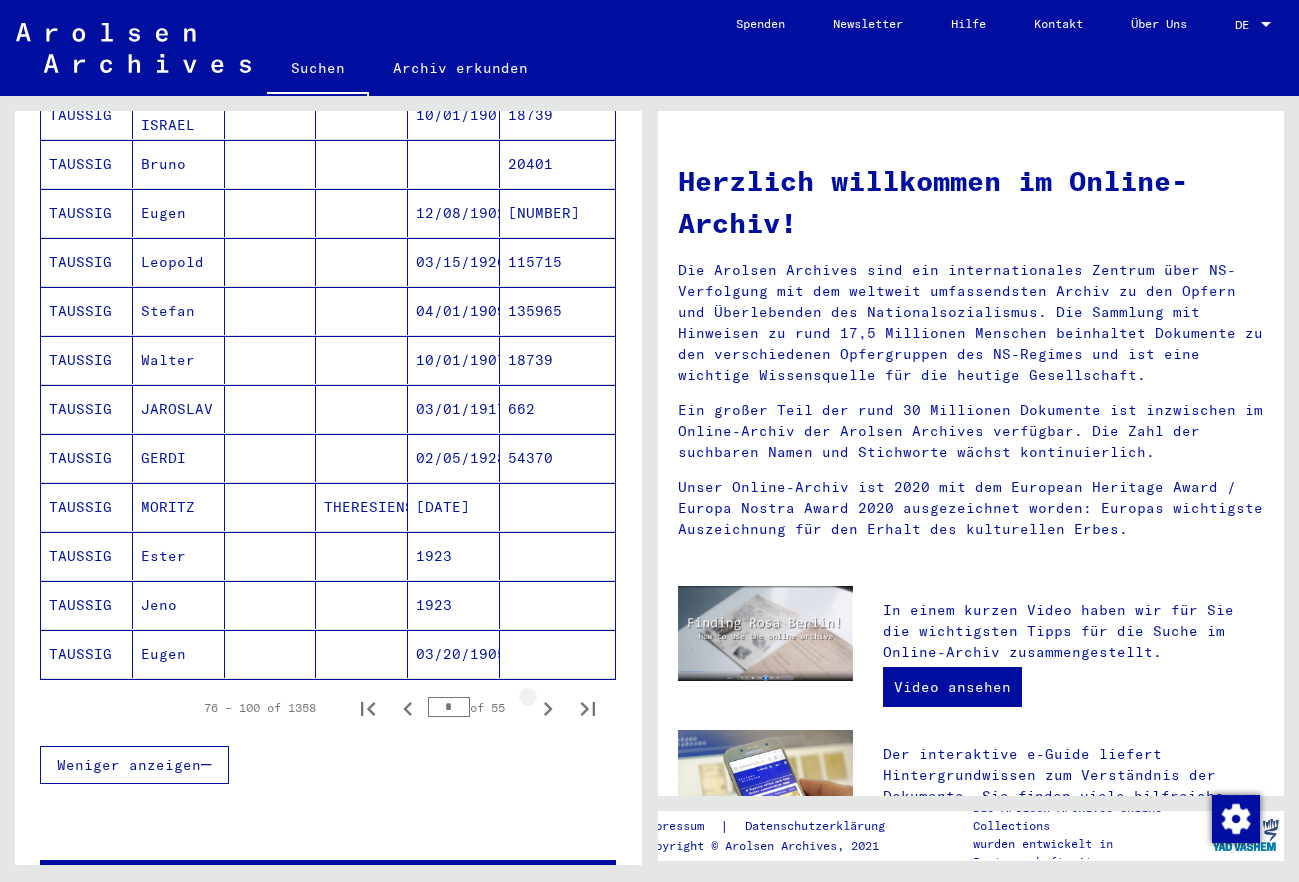 click 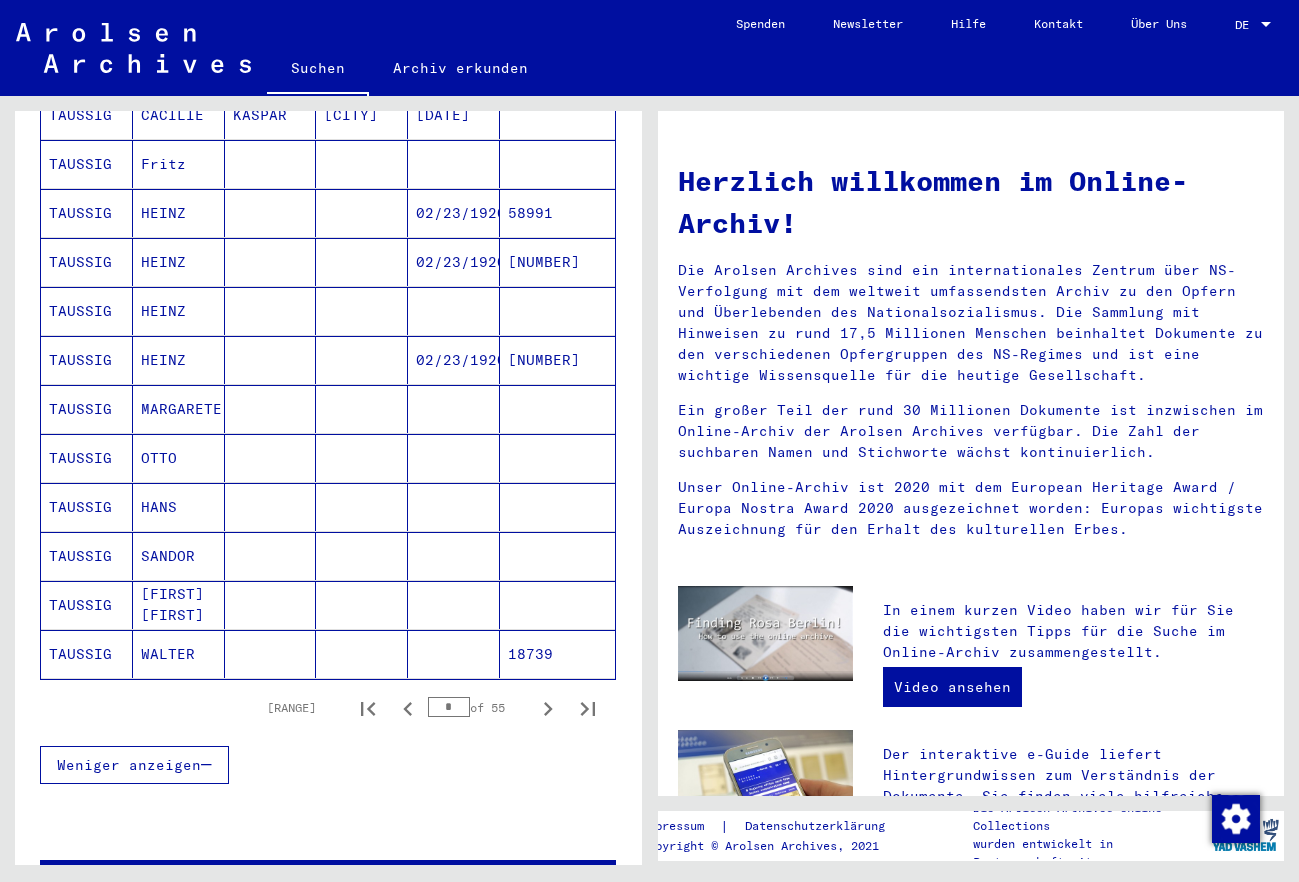 click 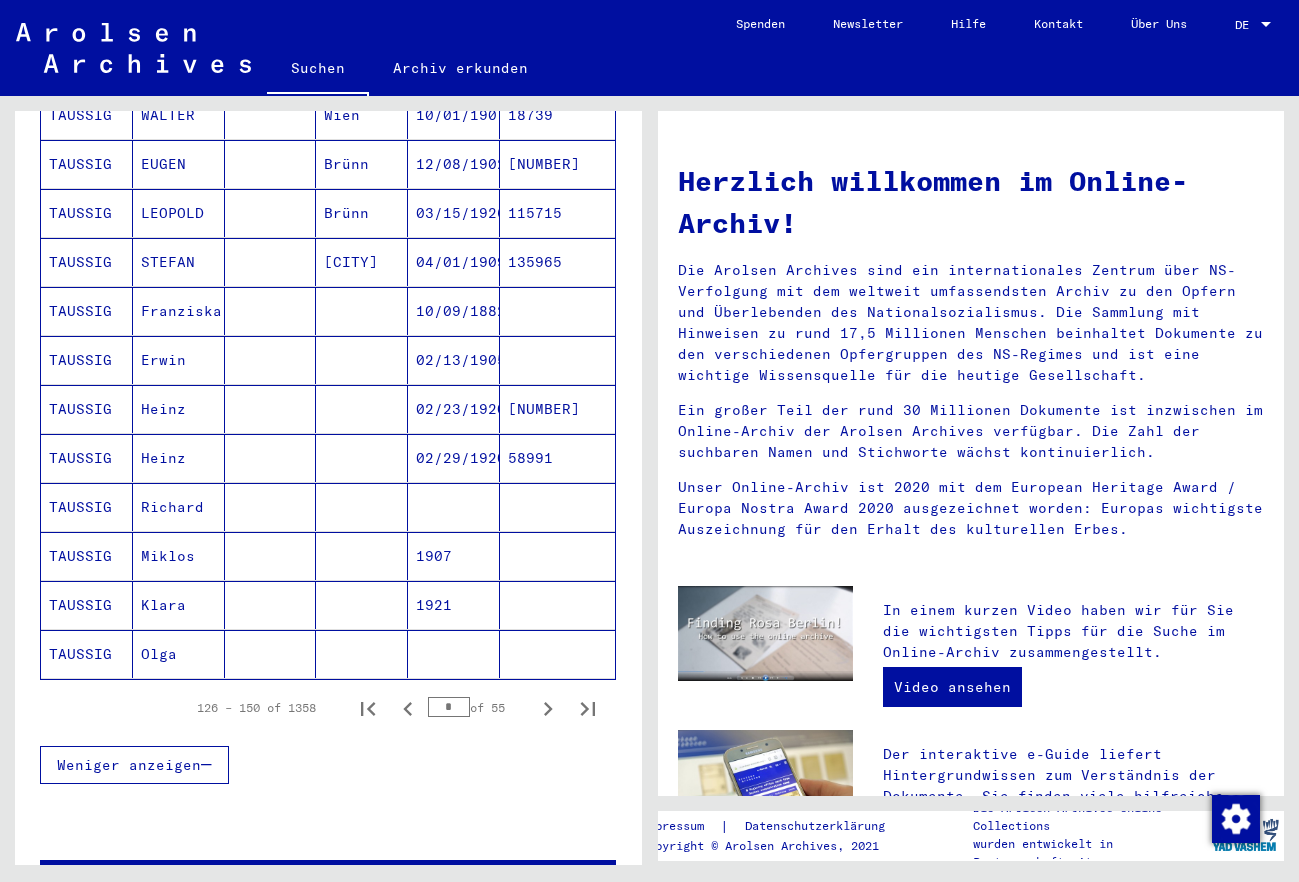 click 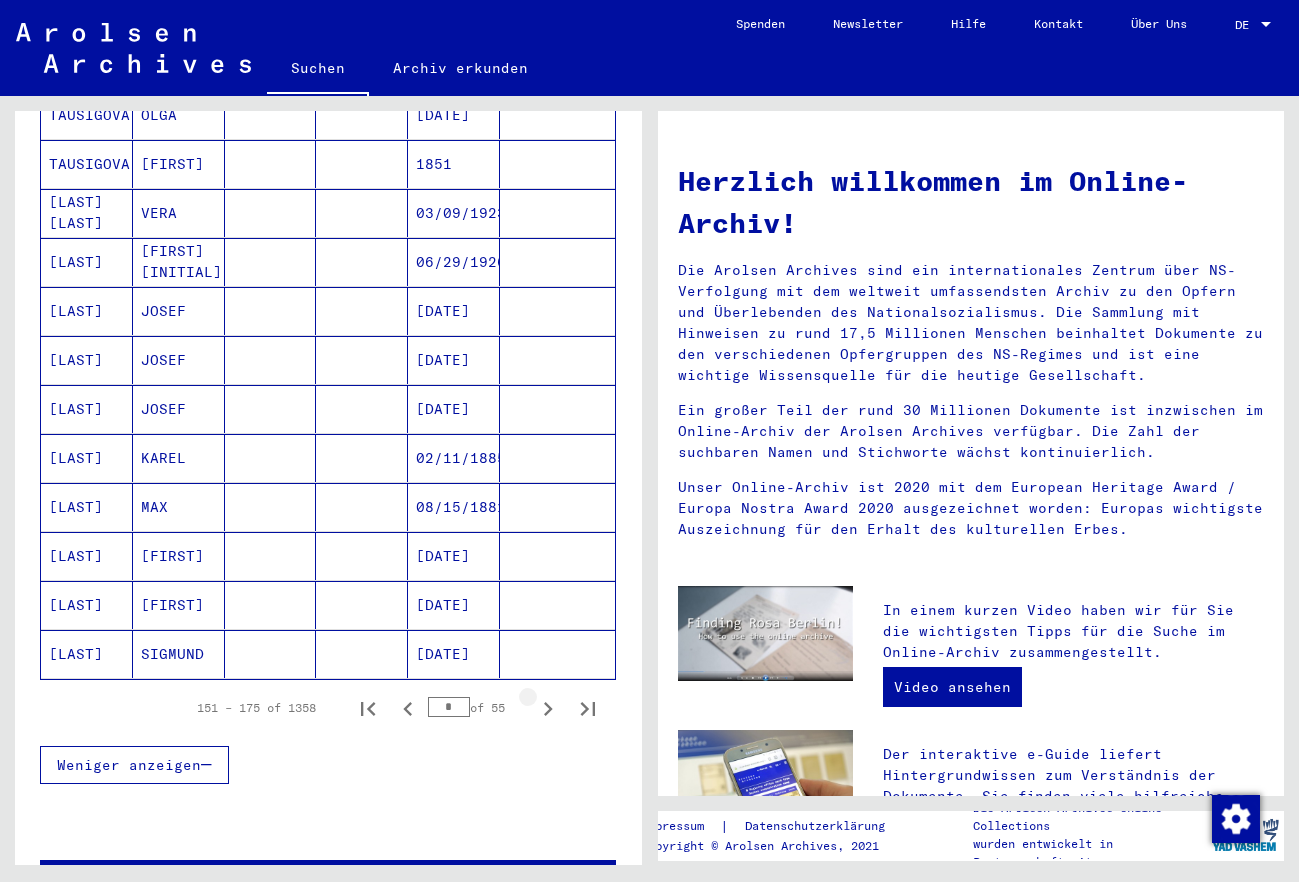click 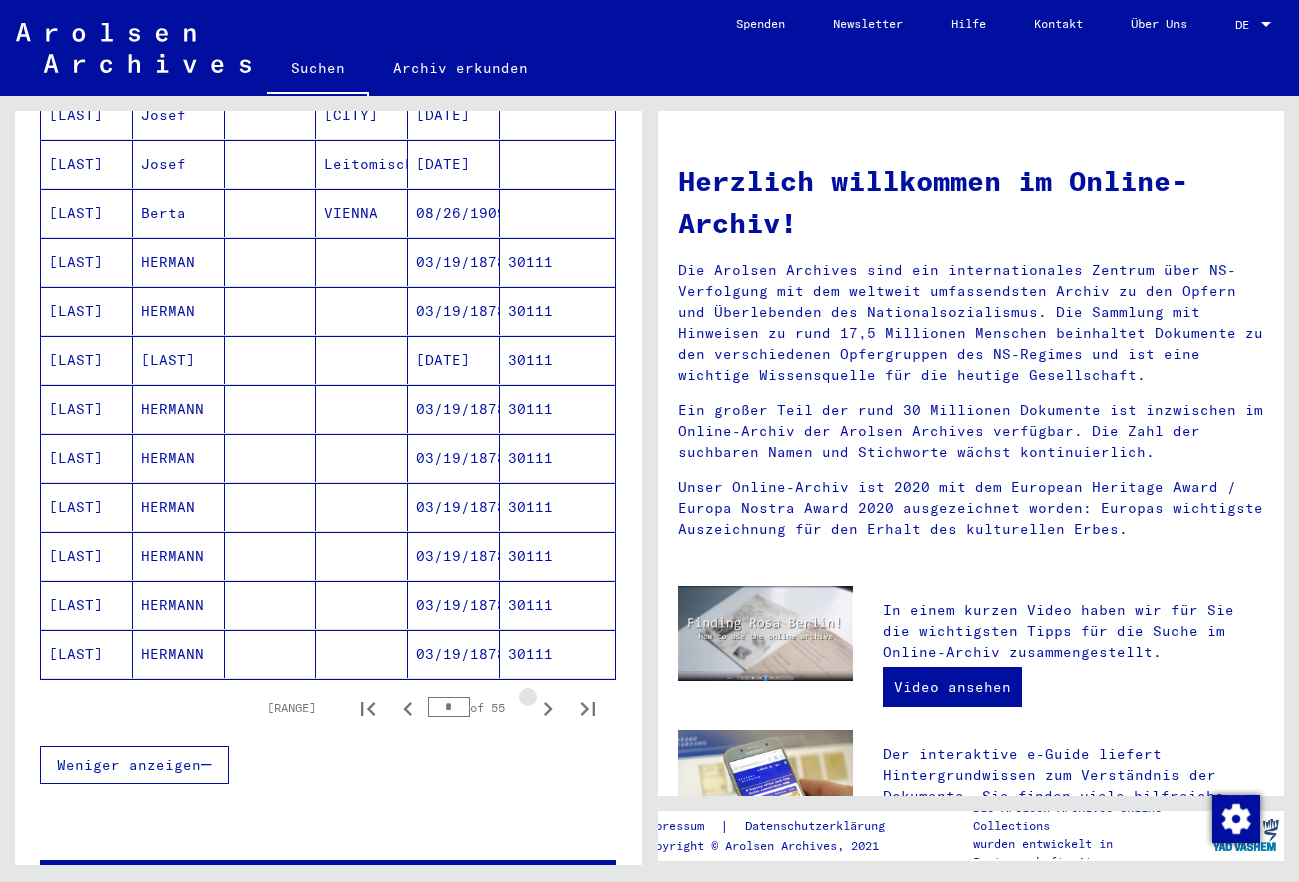 click 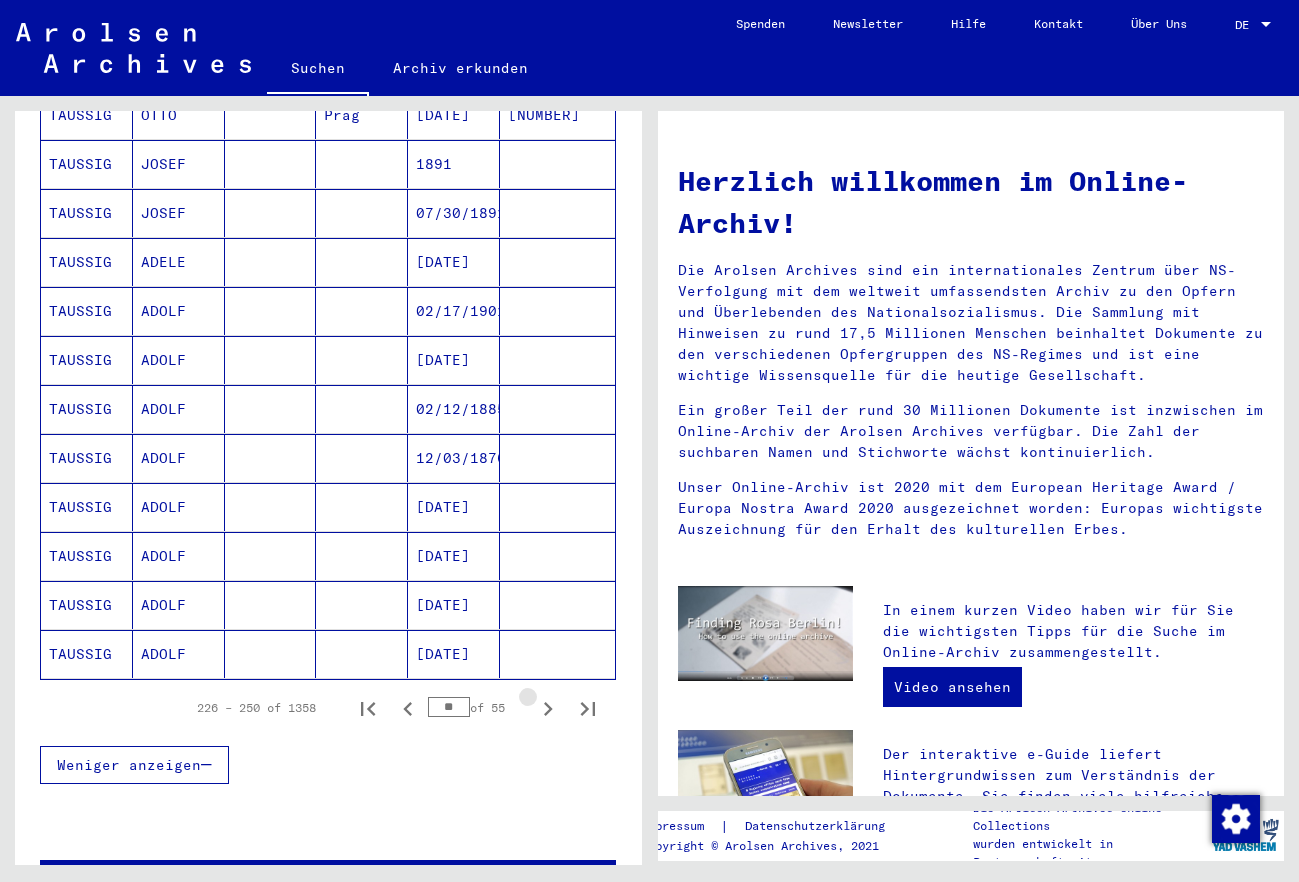 click 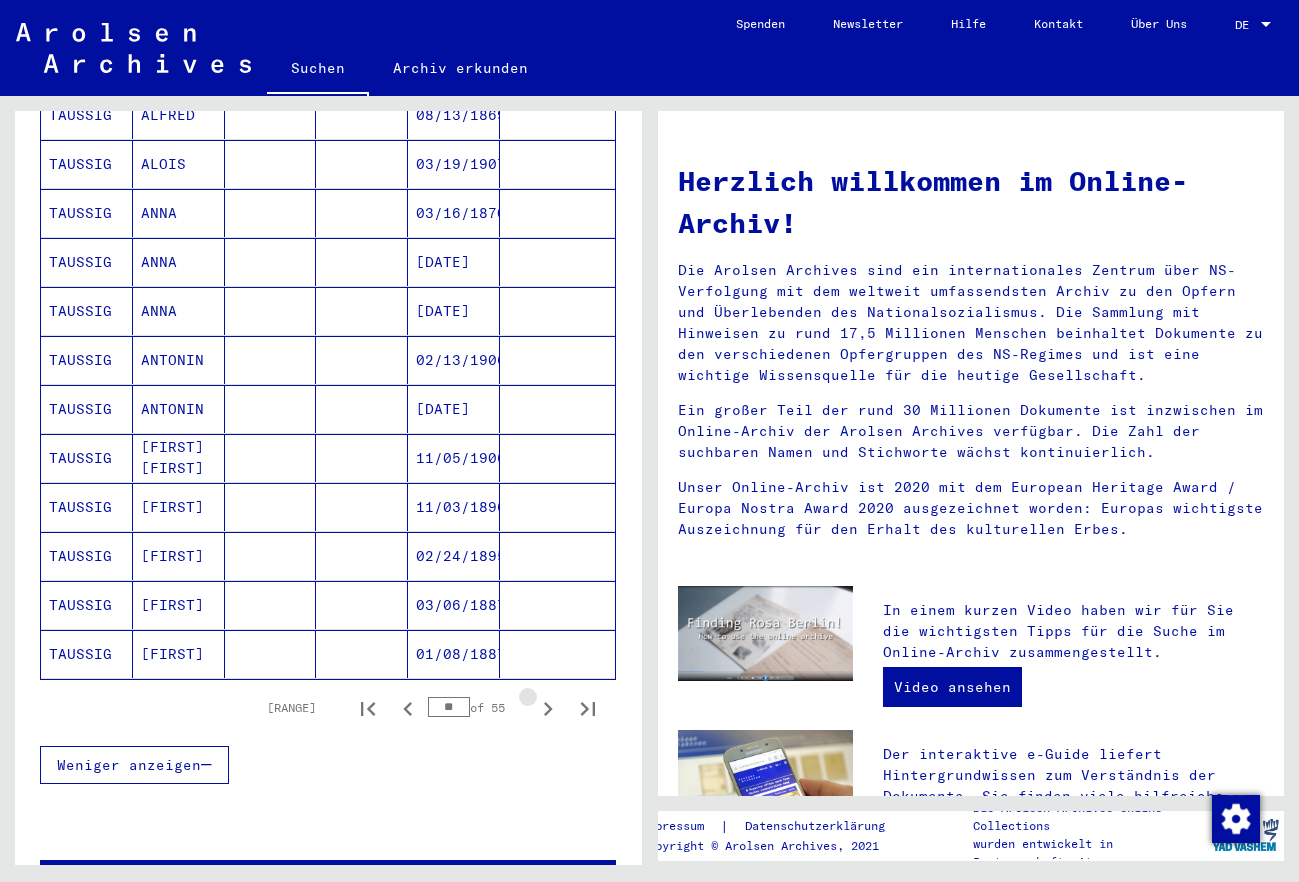click 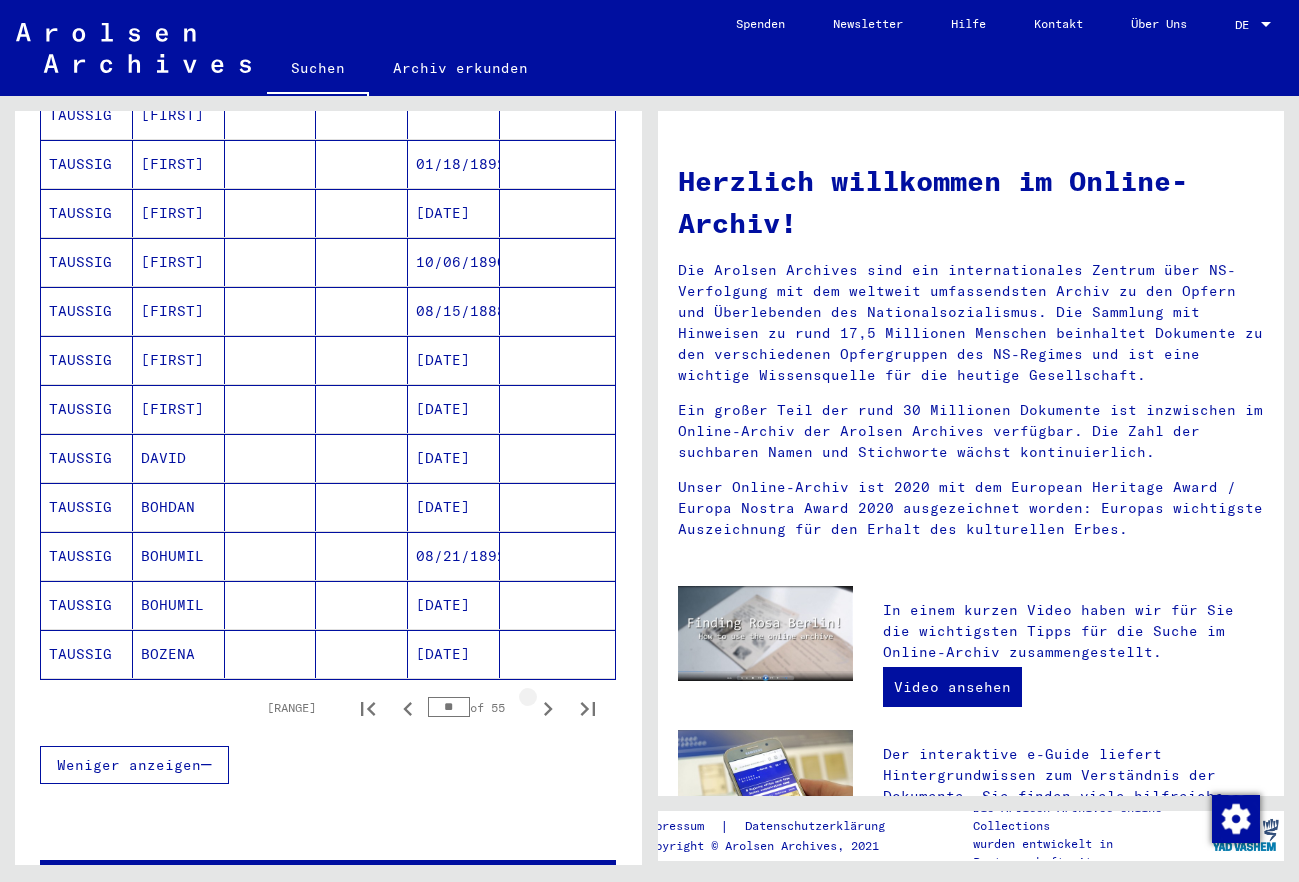 click 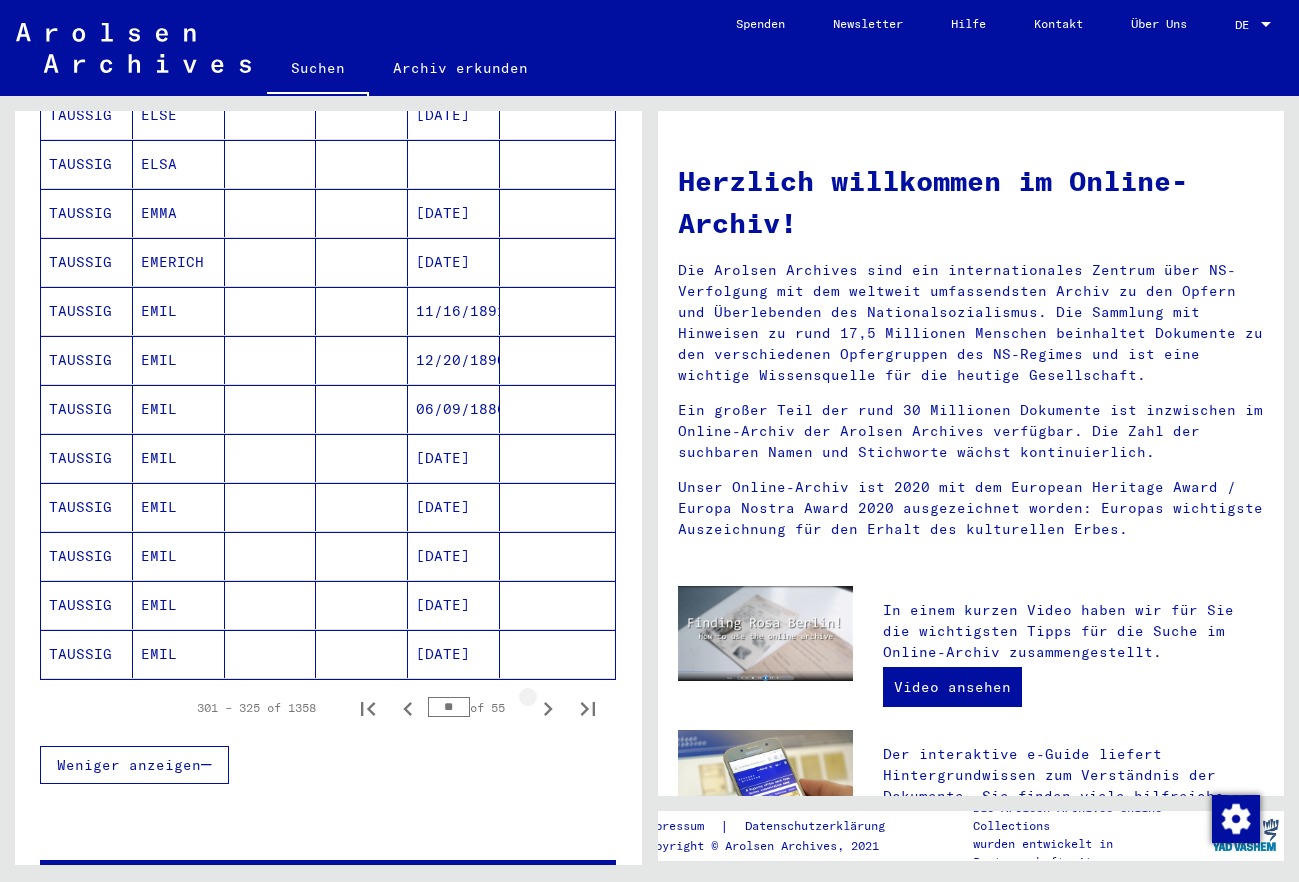 click 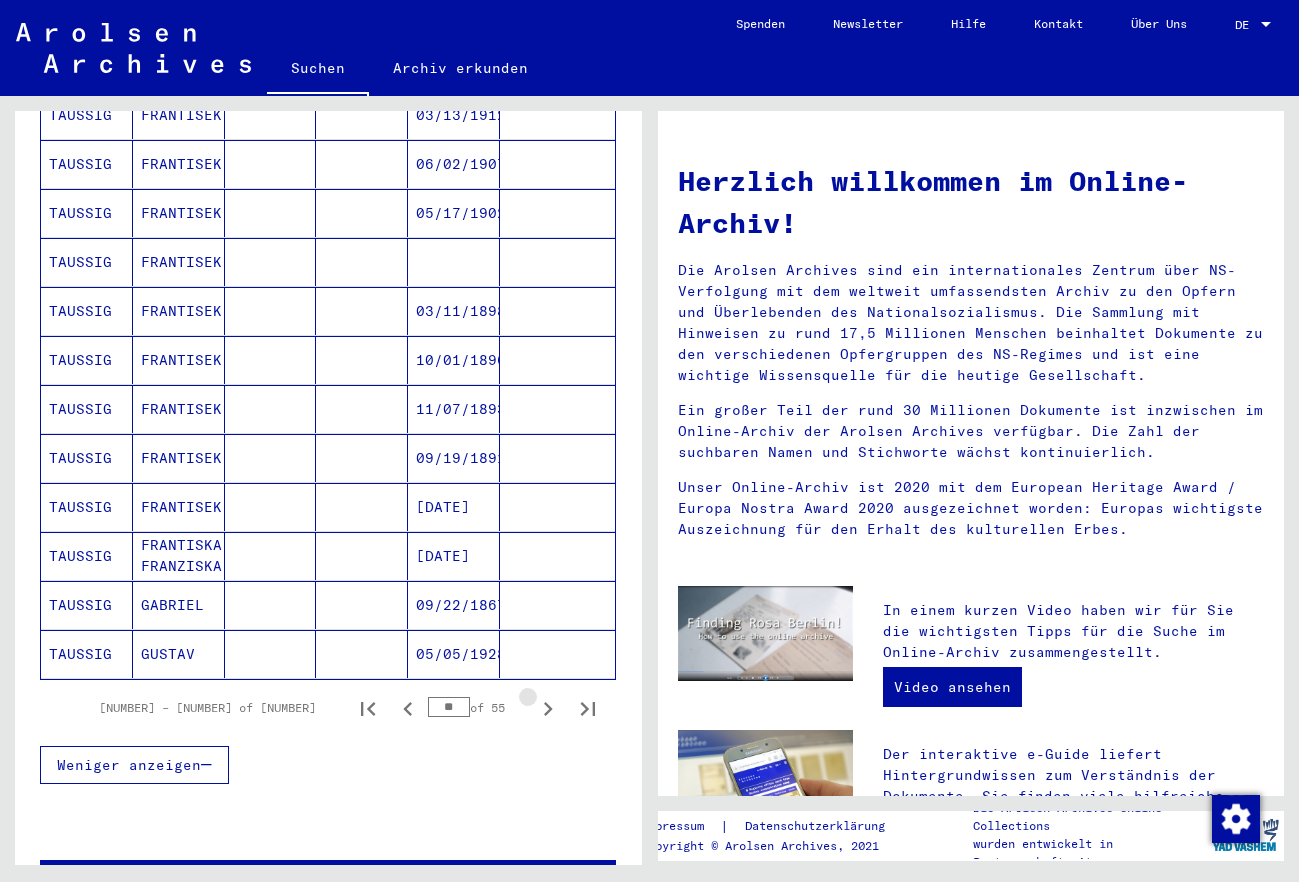 click 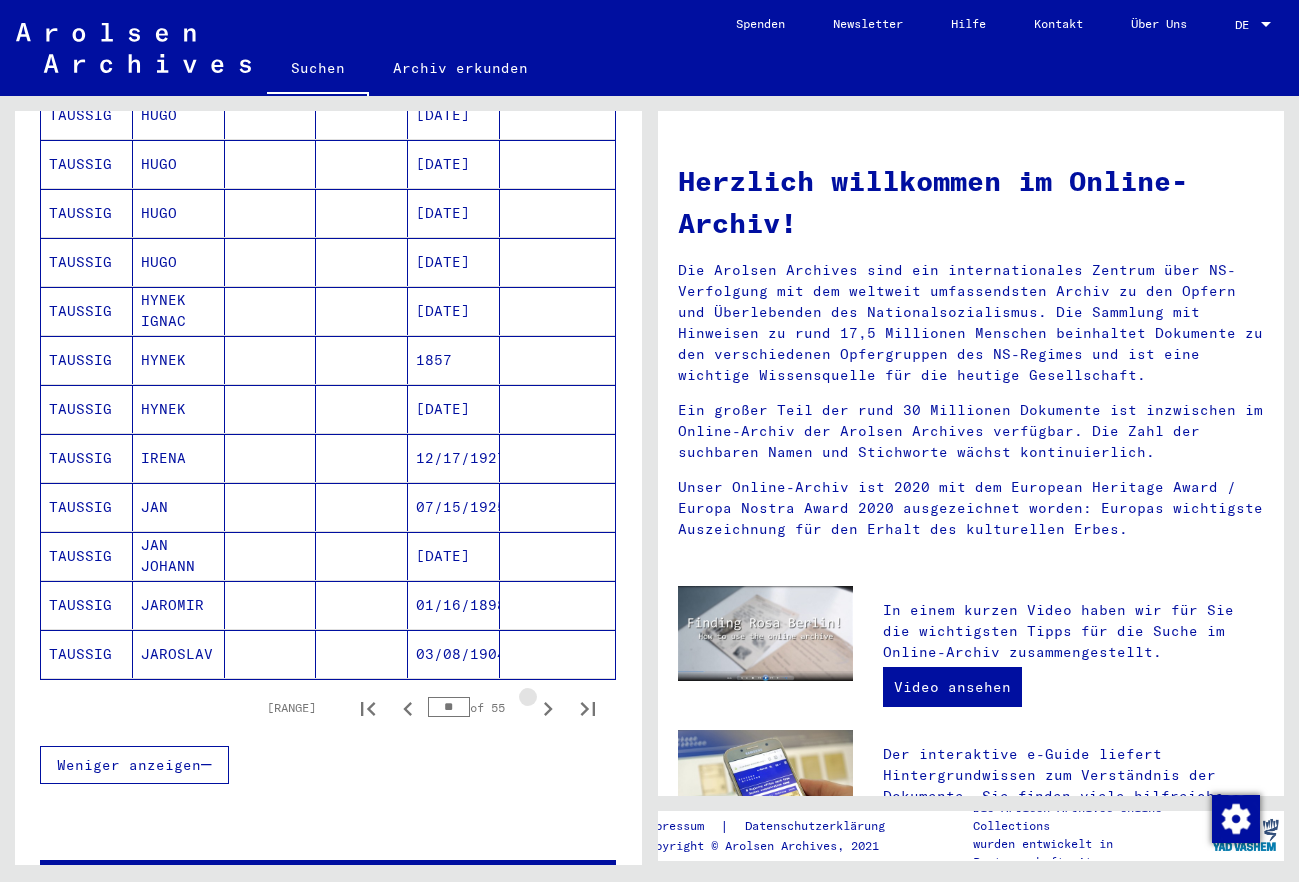 click 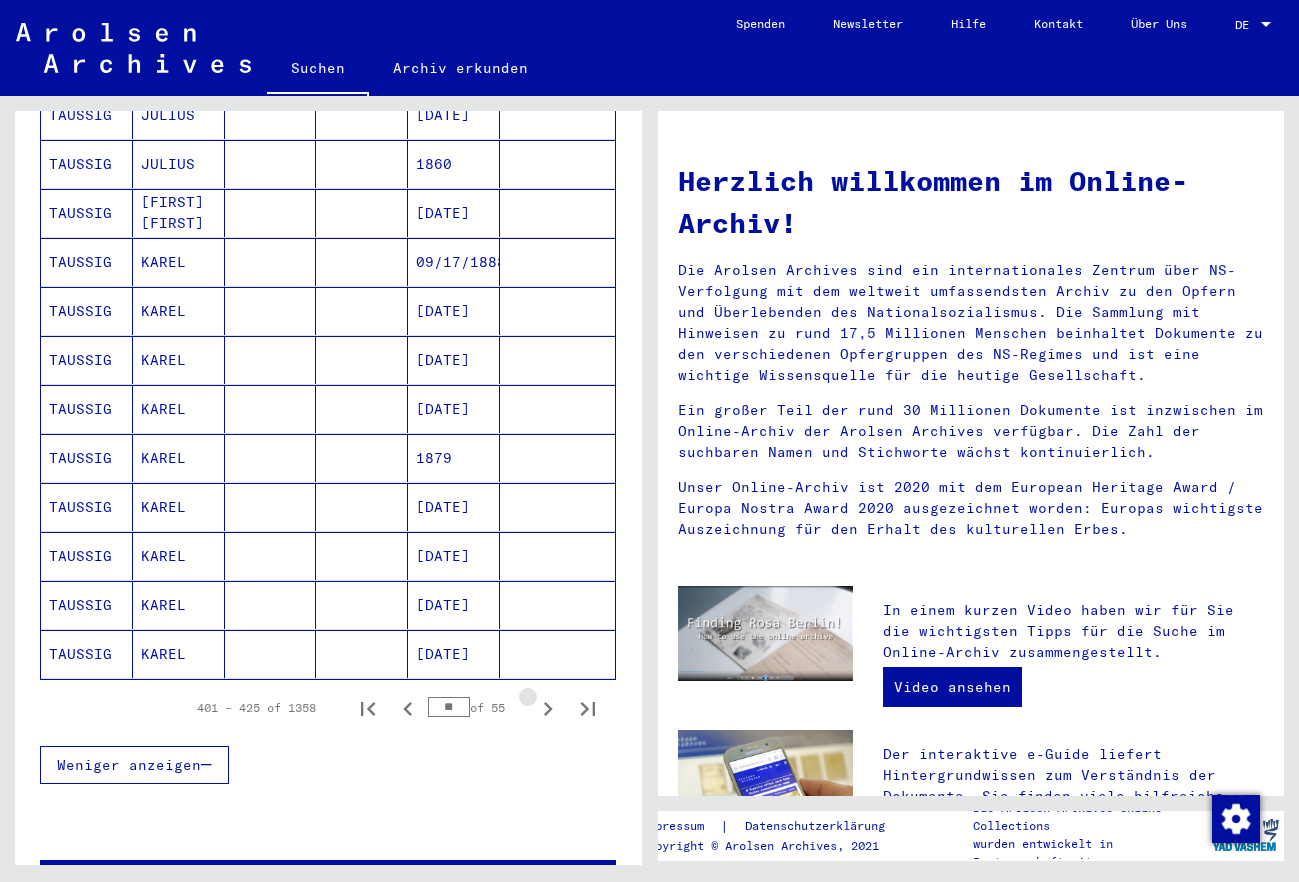 click 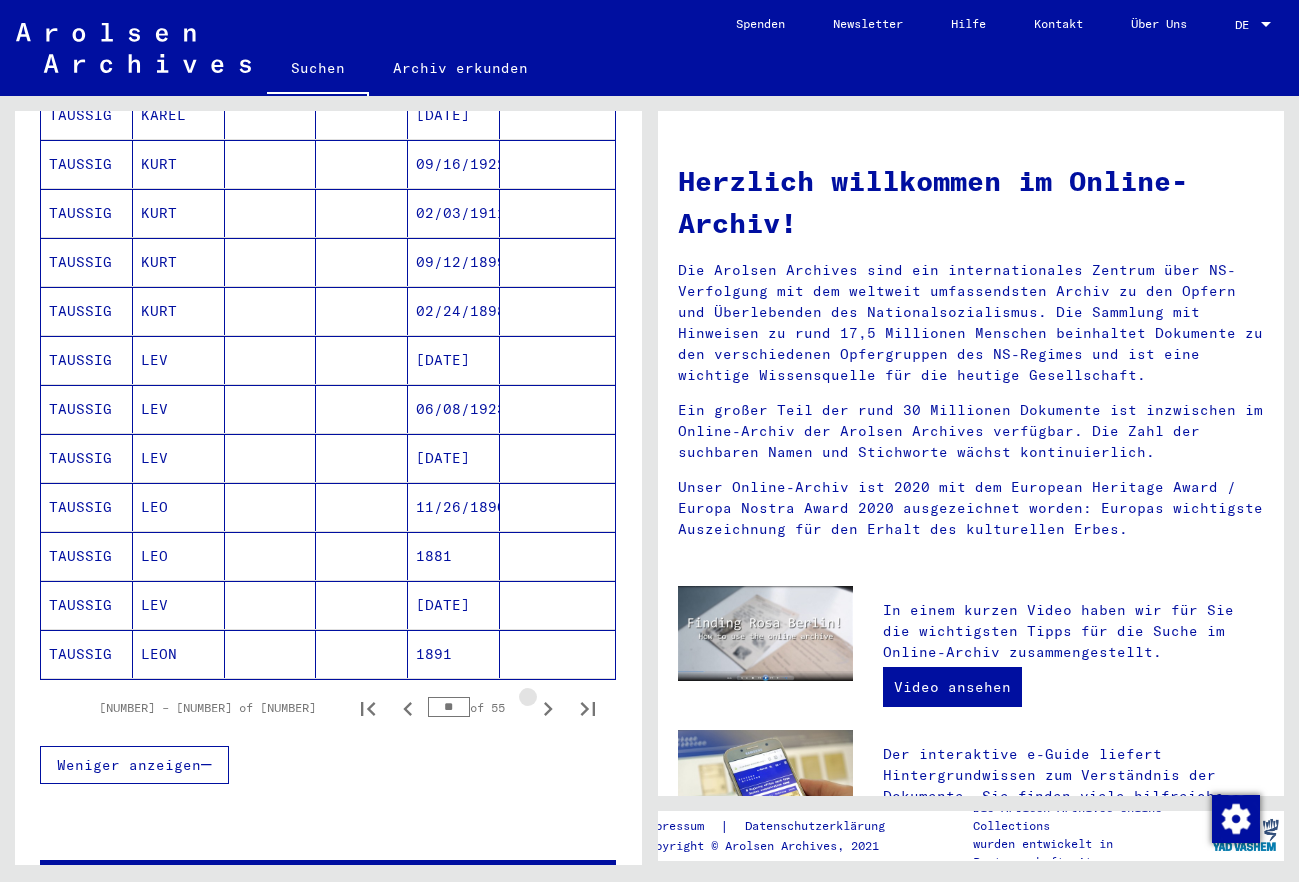 click 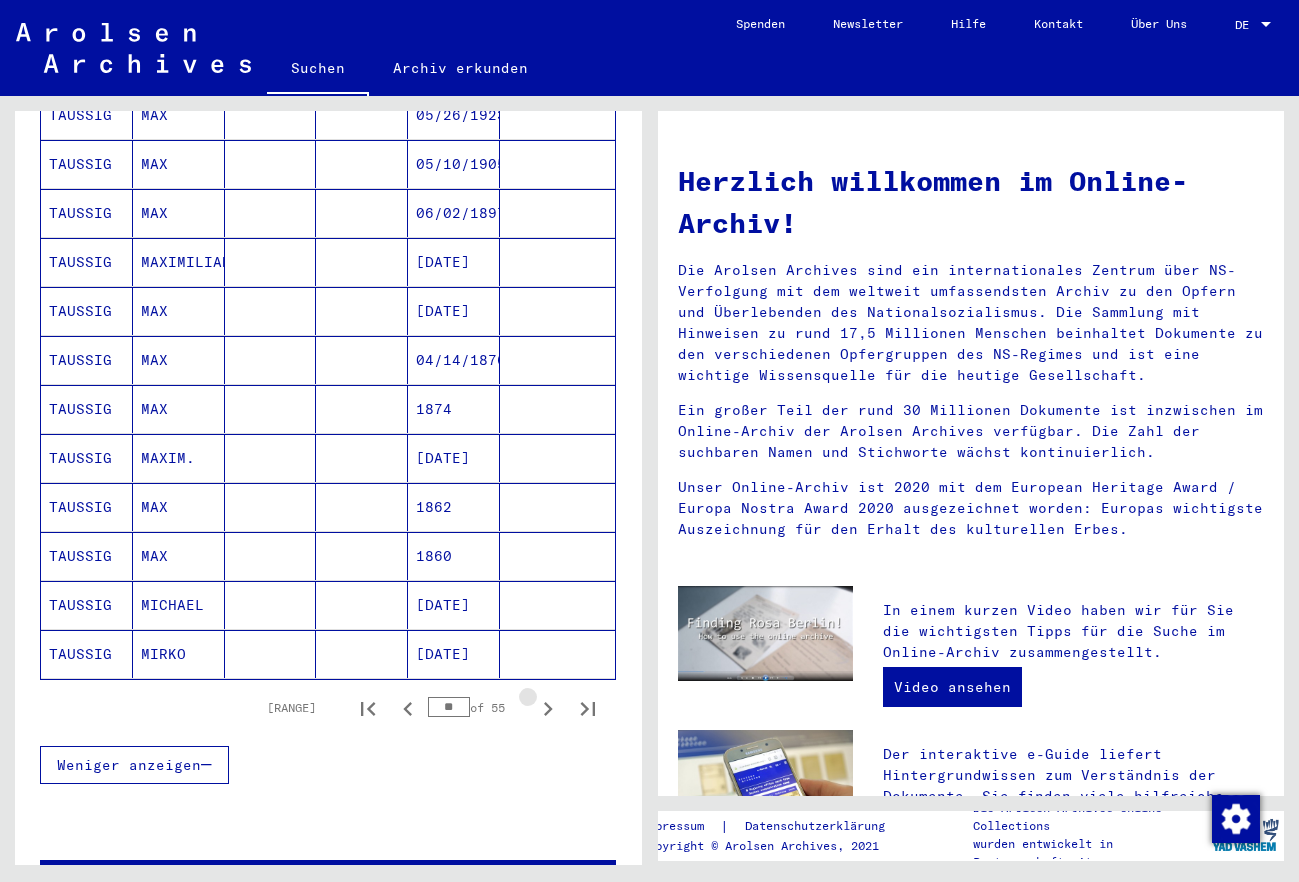 click 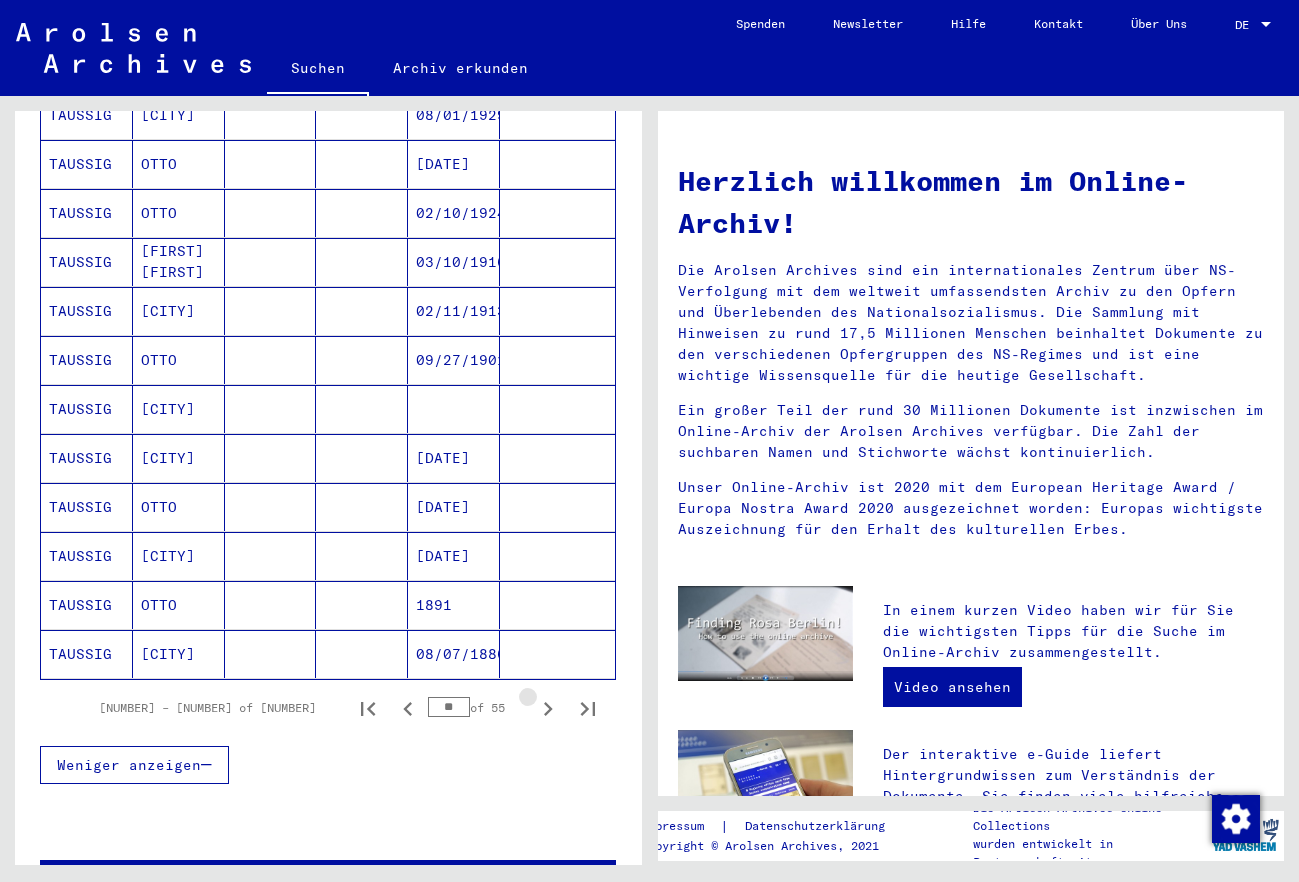 click 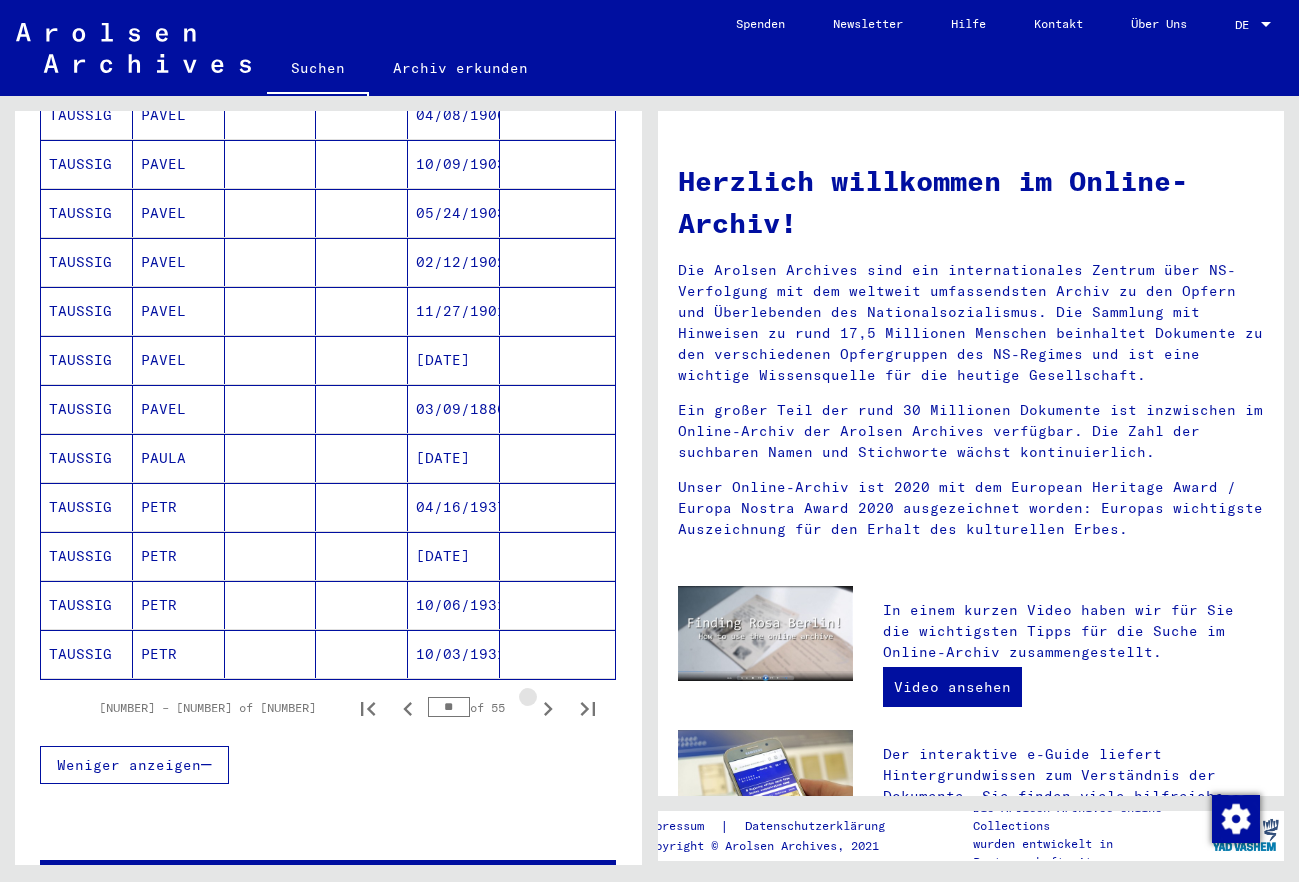 click 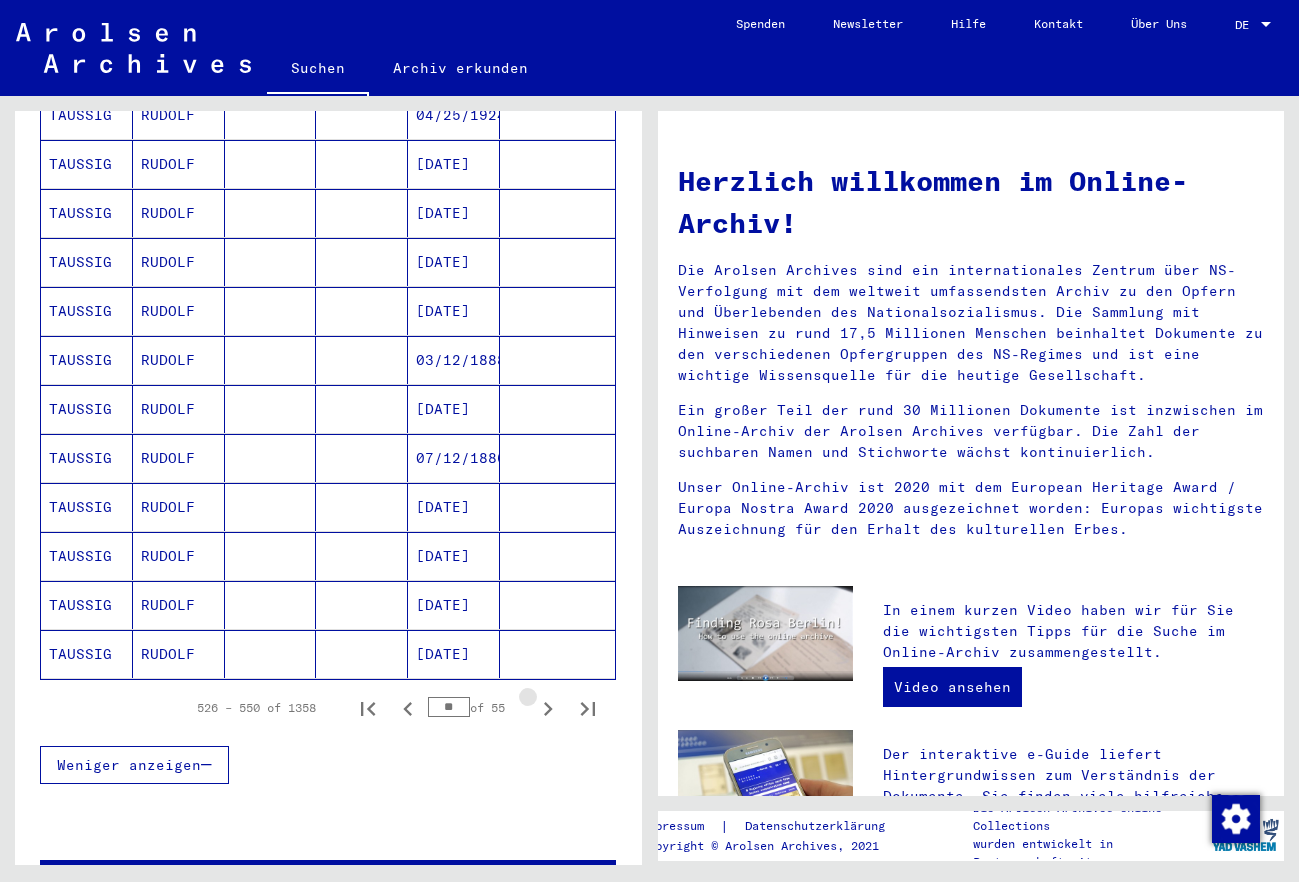 click 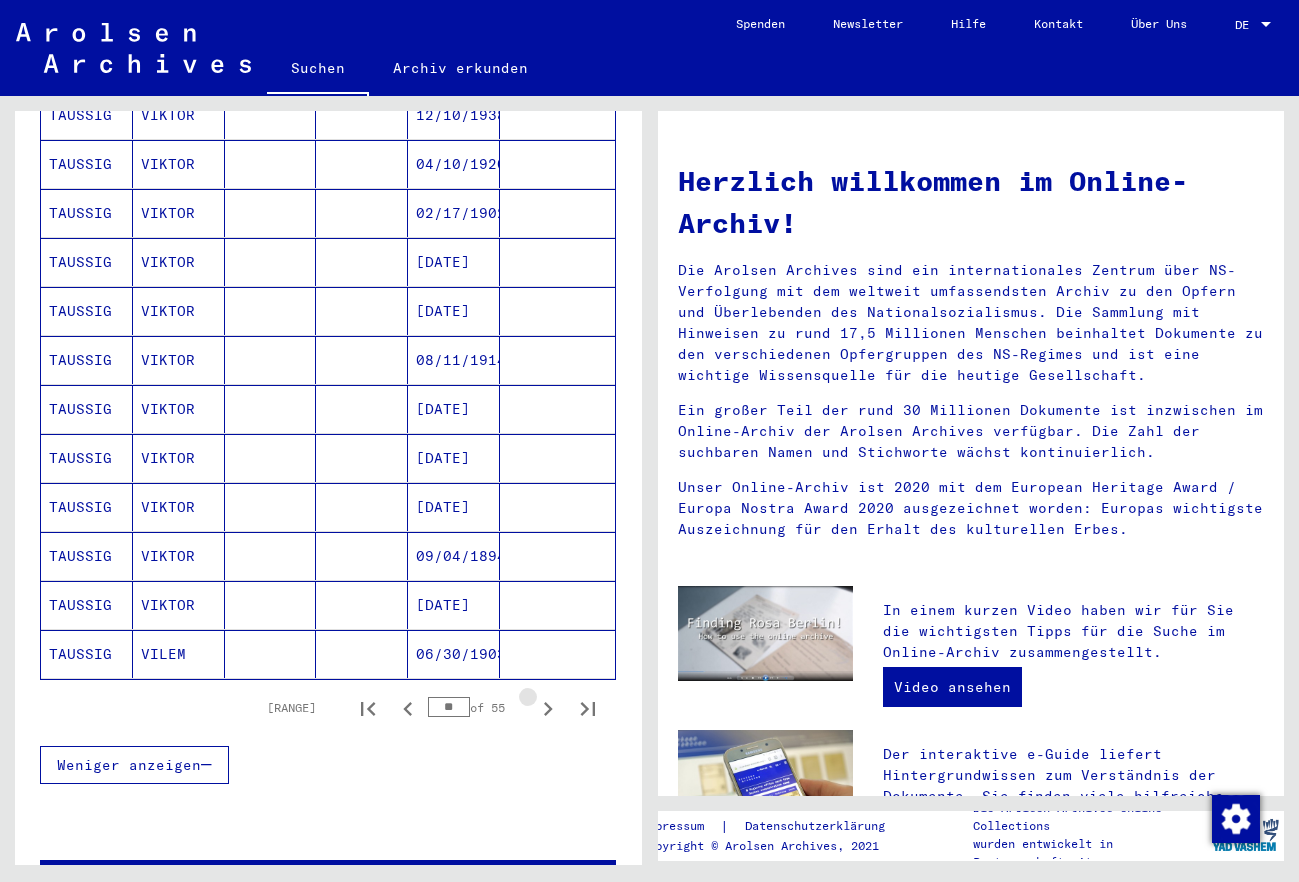 click 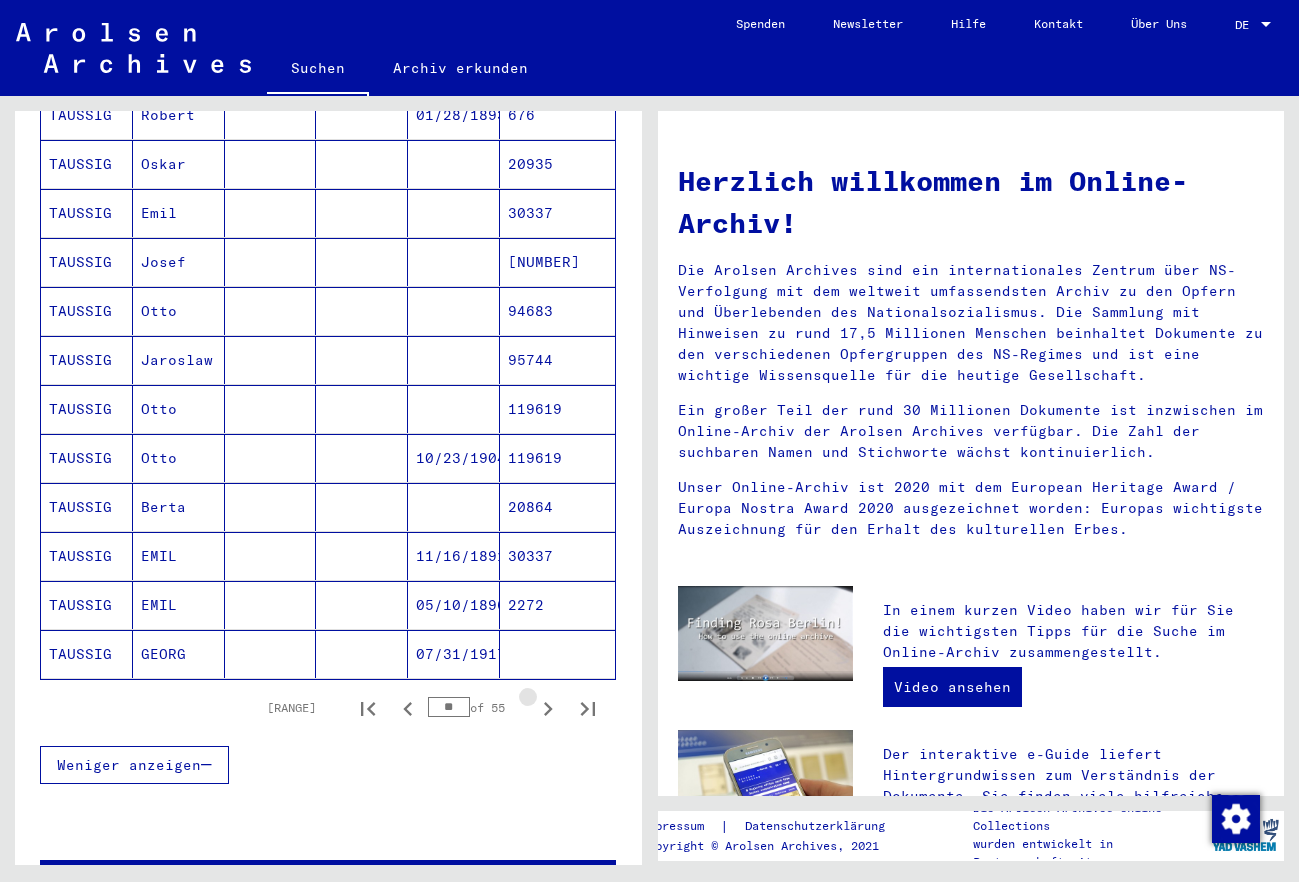 click 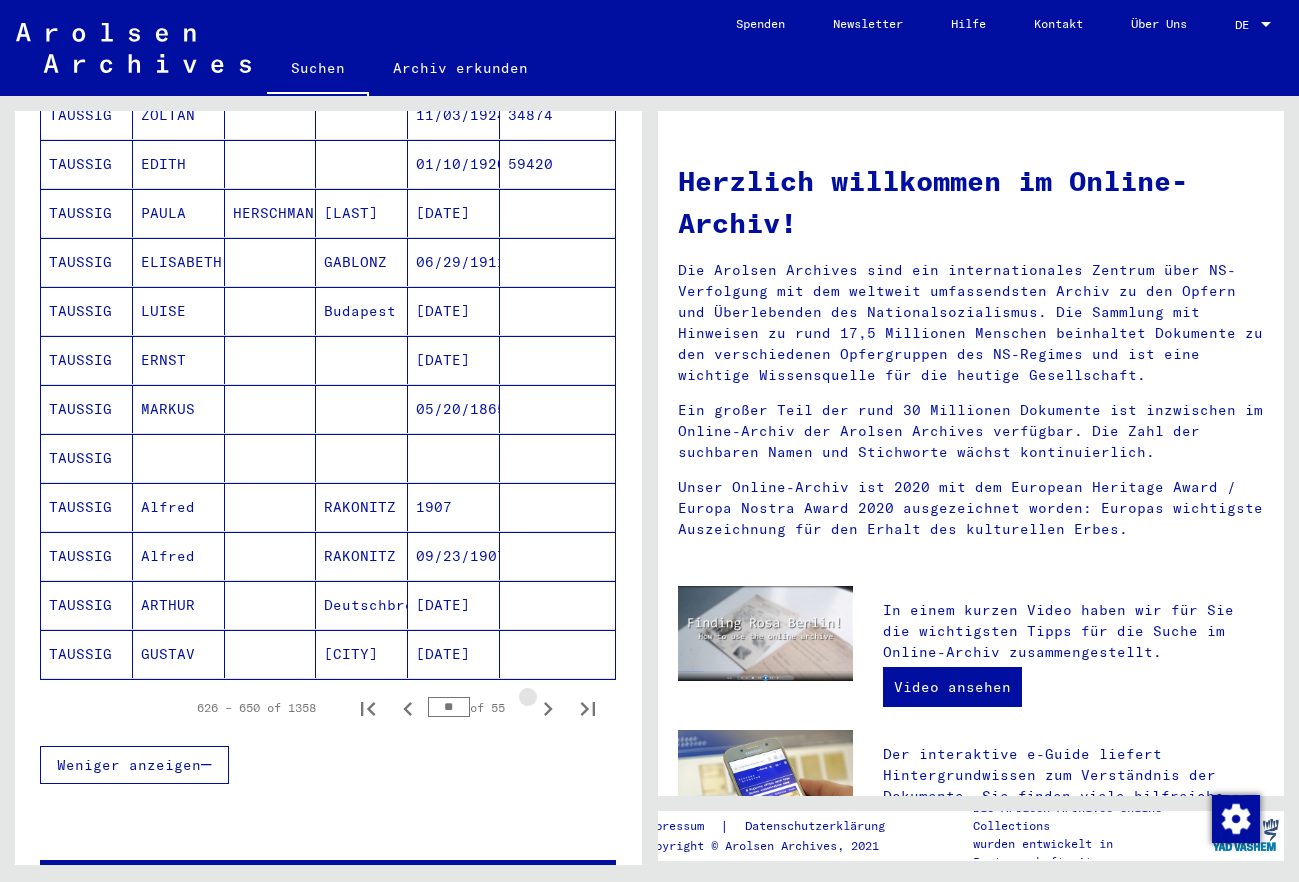 click 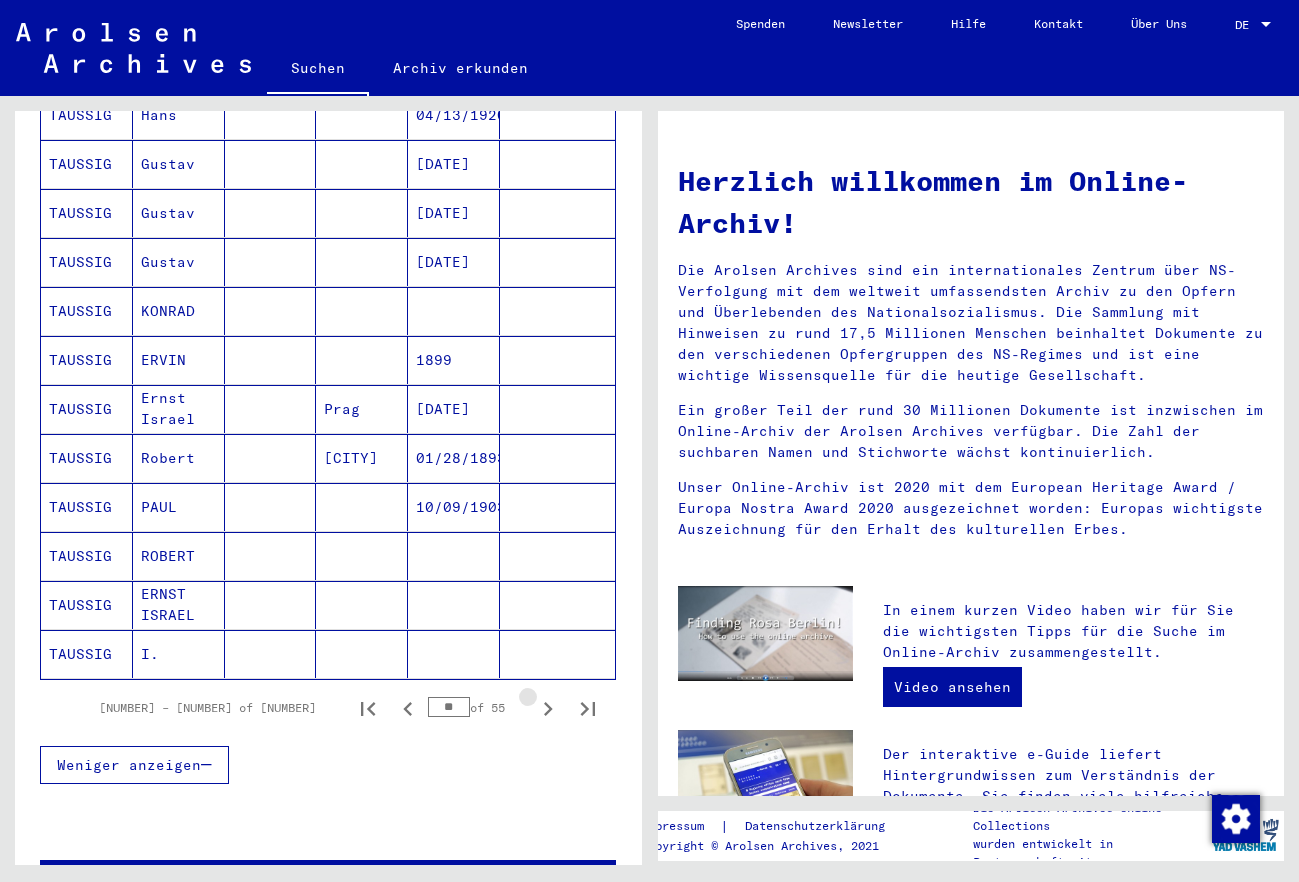 click 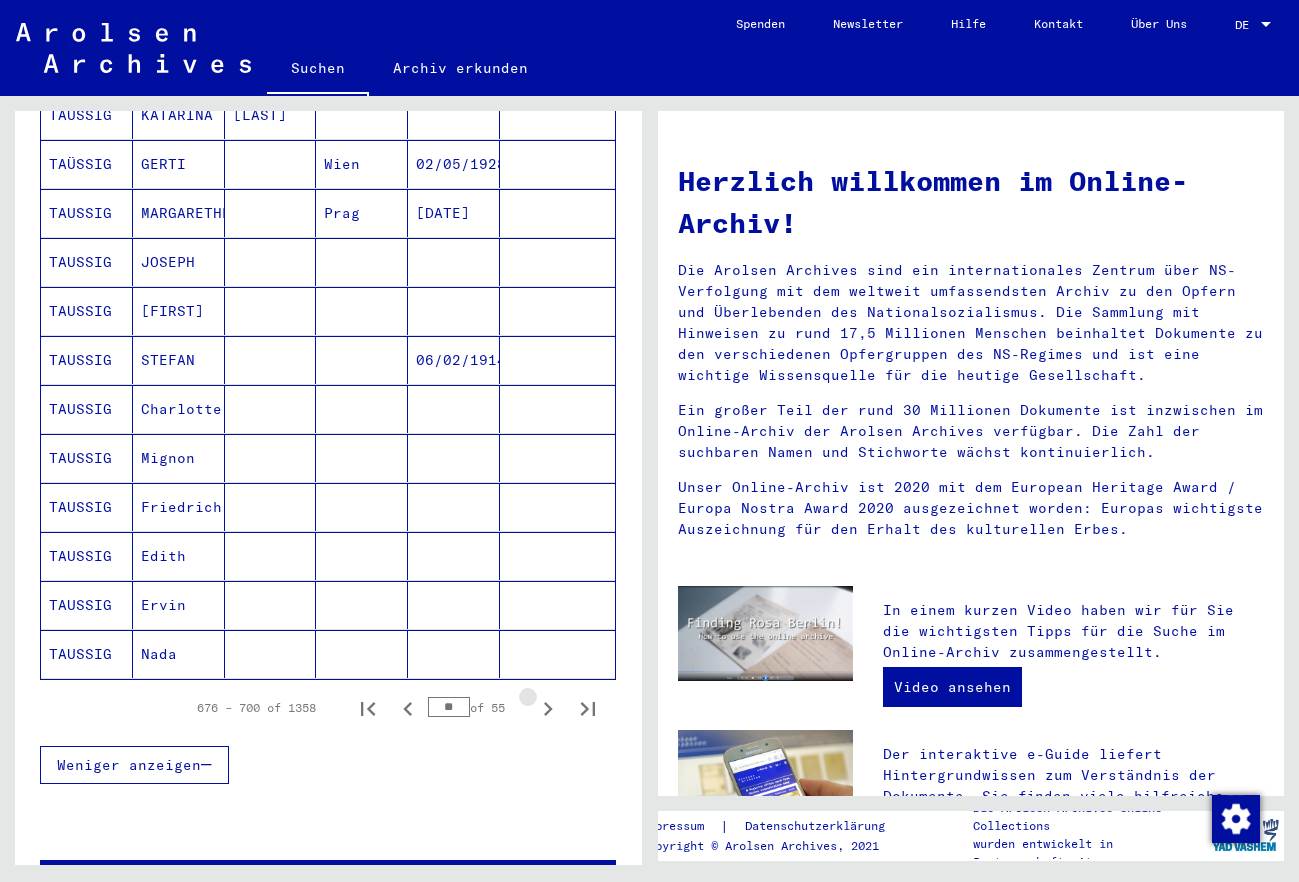 click 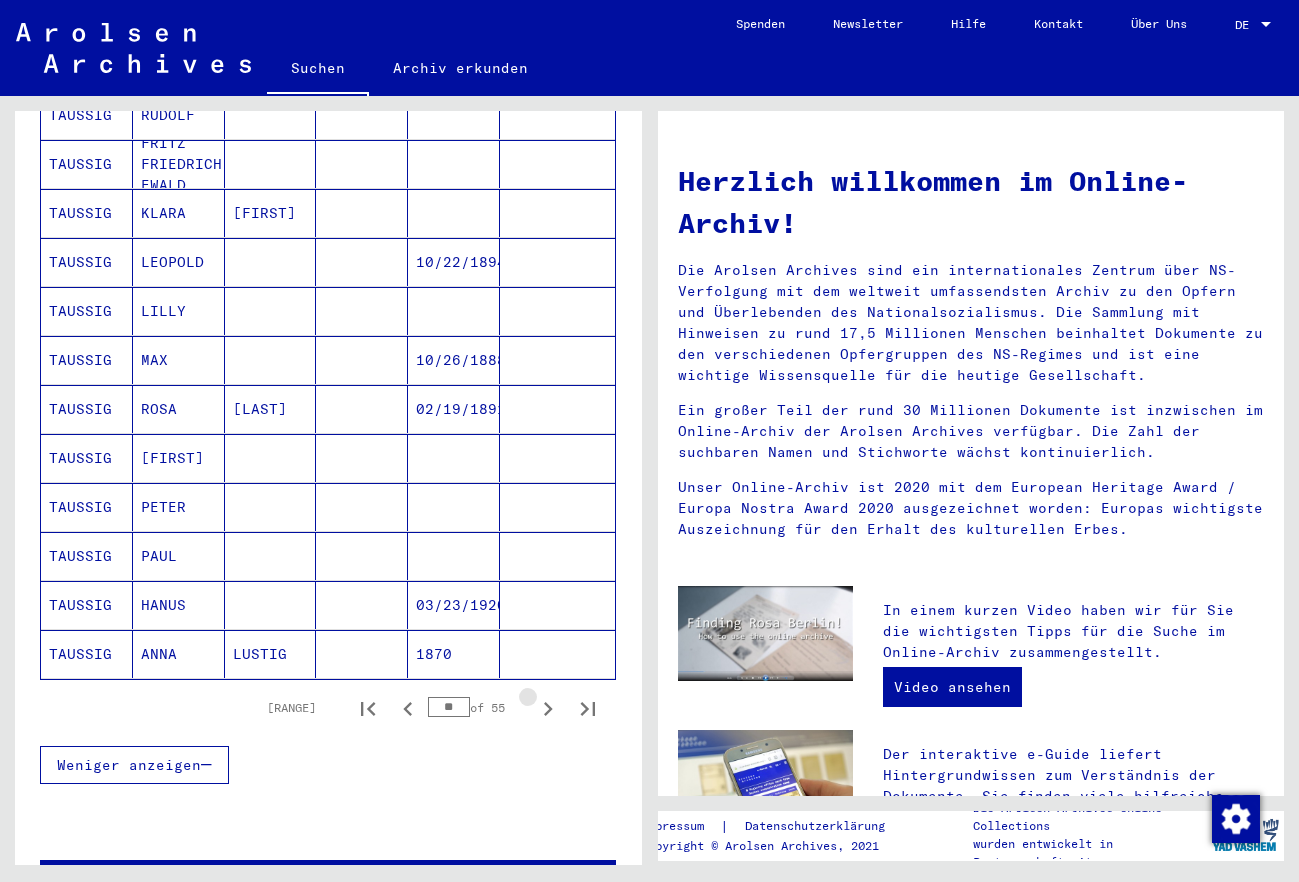 click 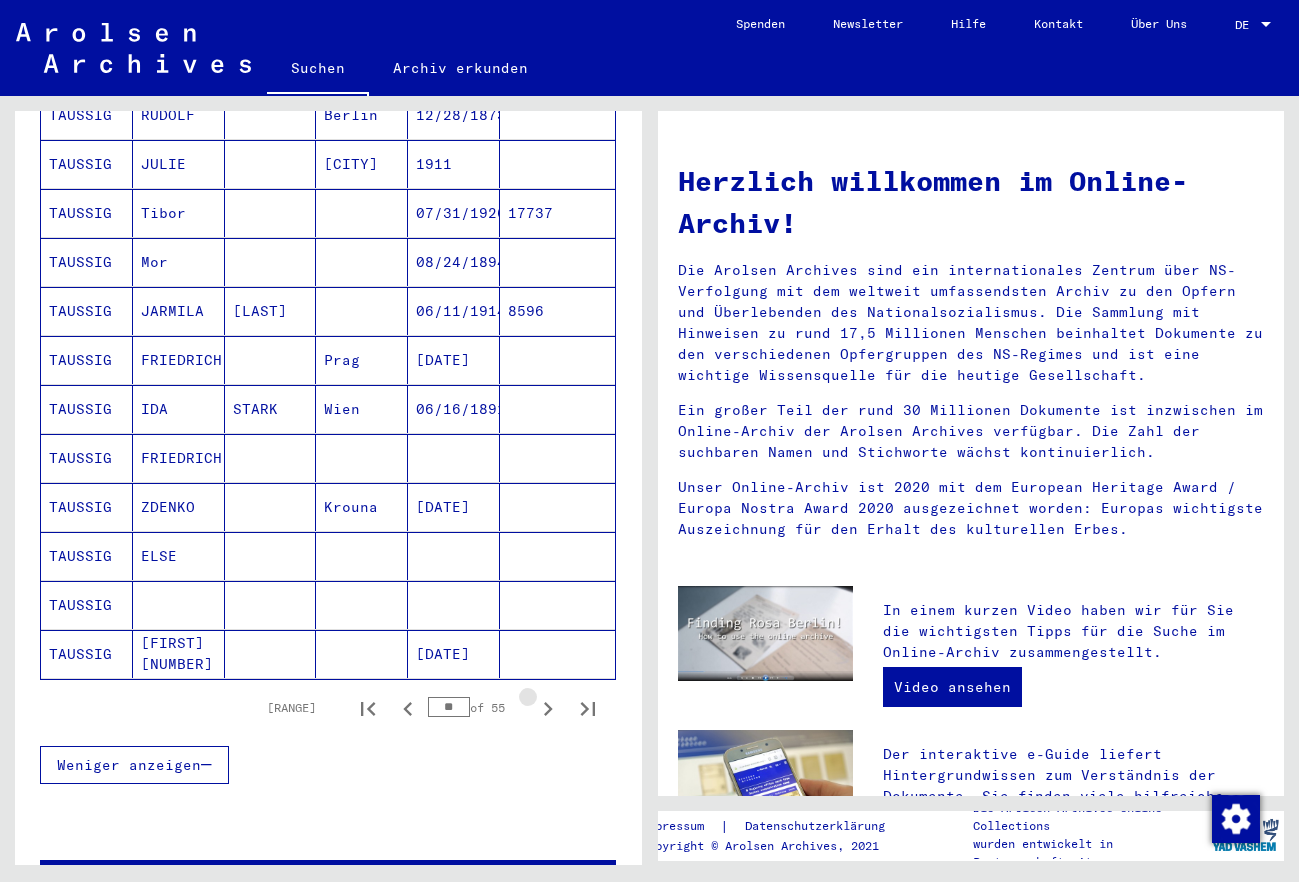 click 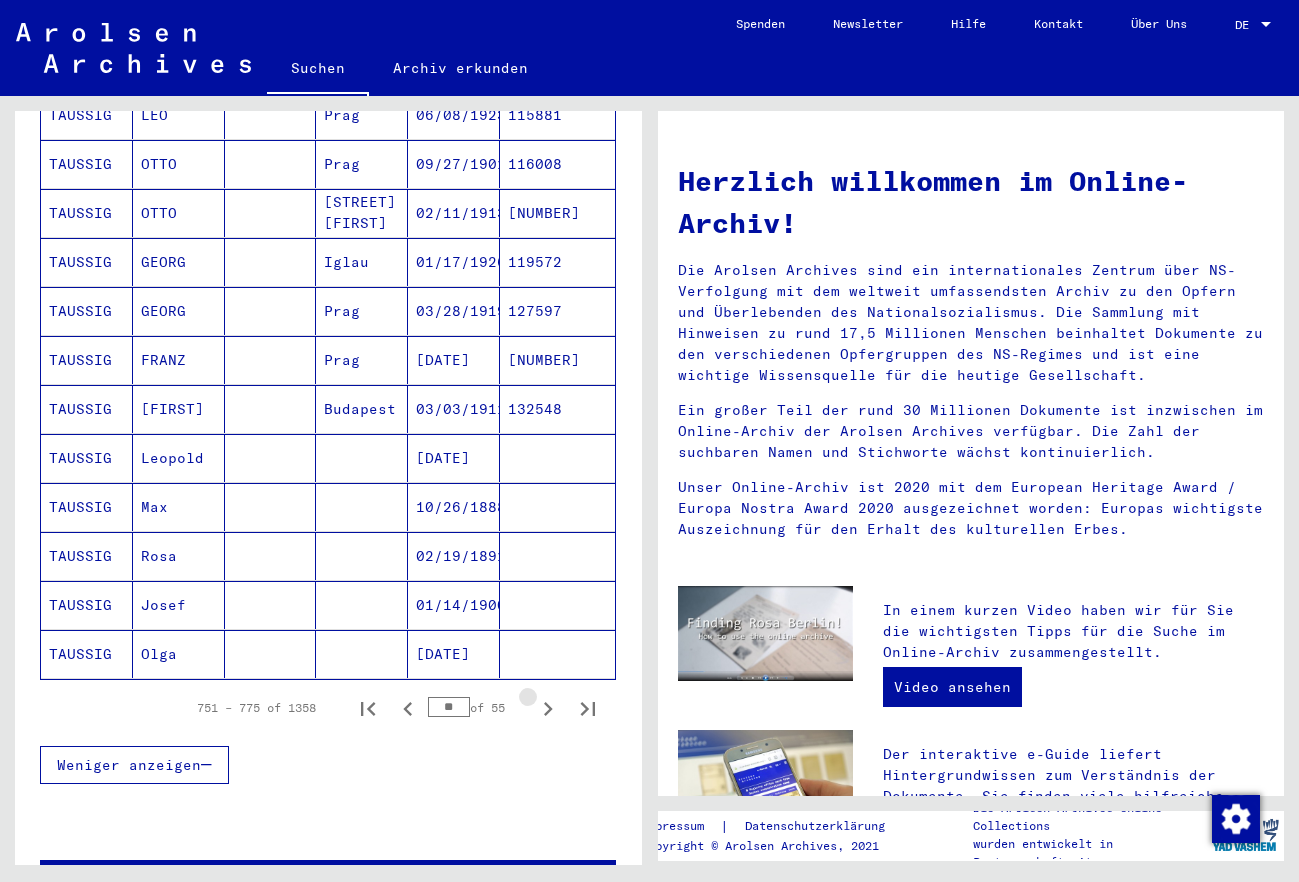 click 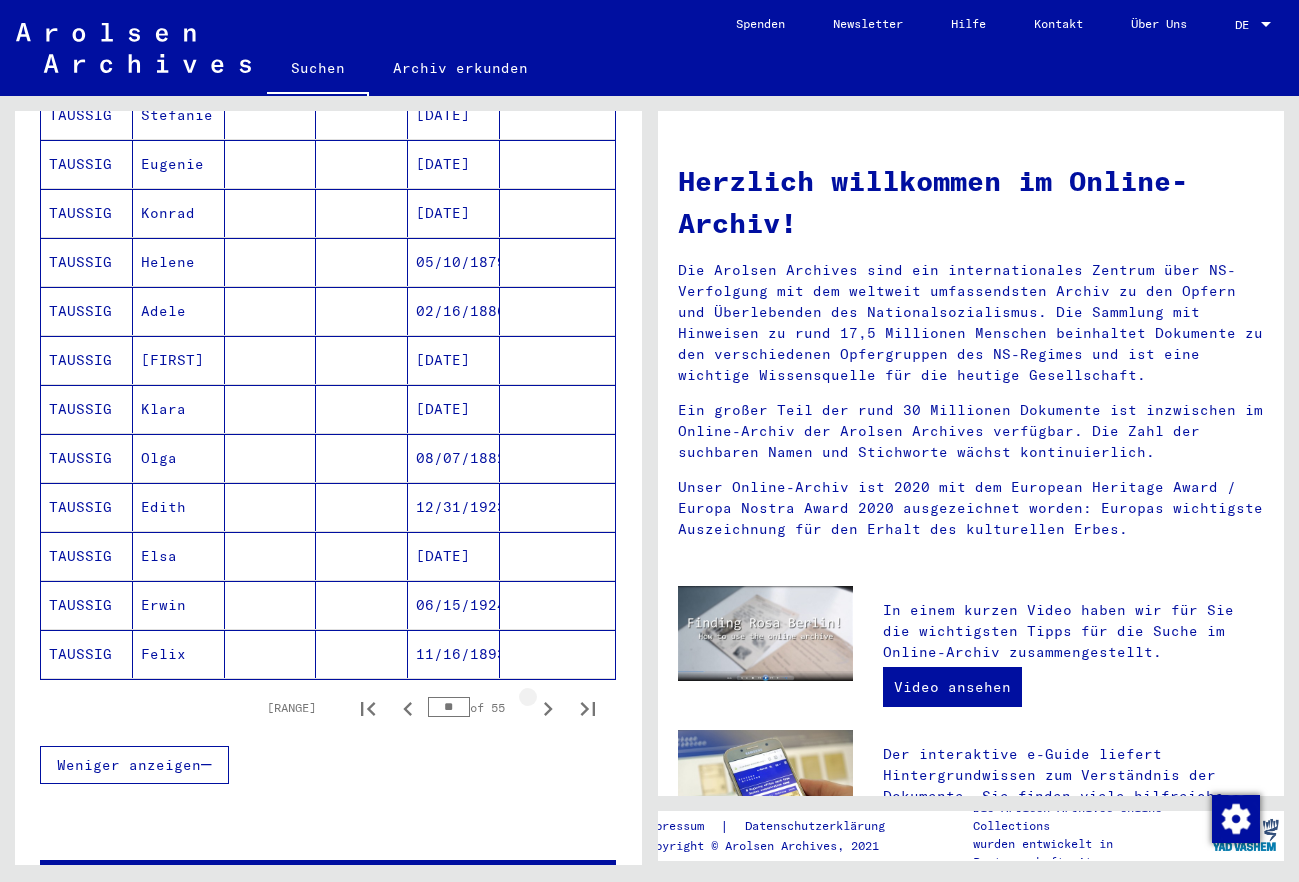 click 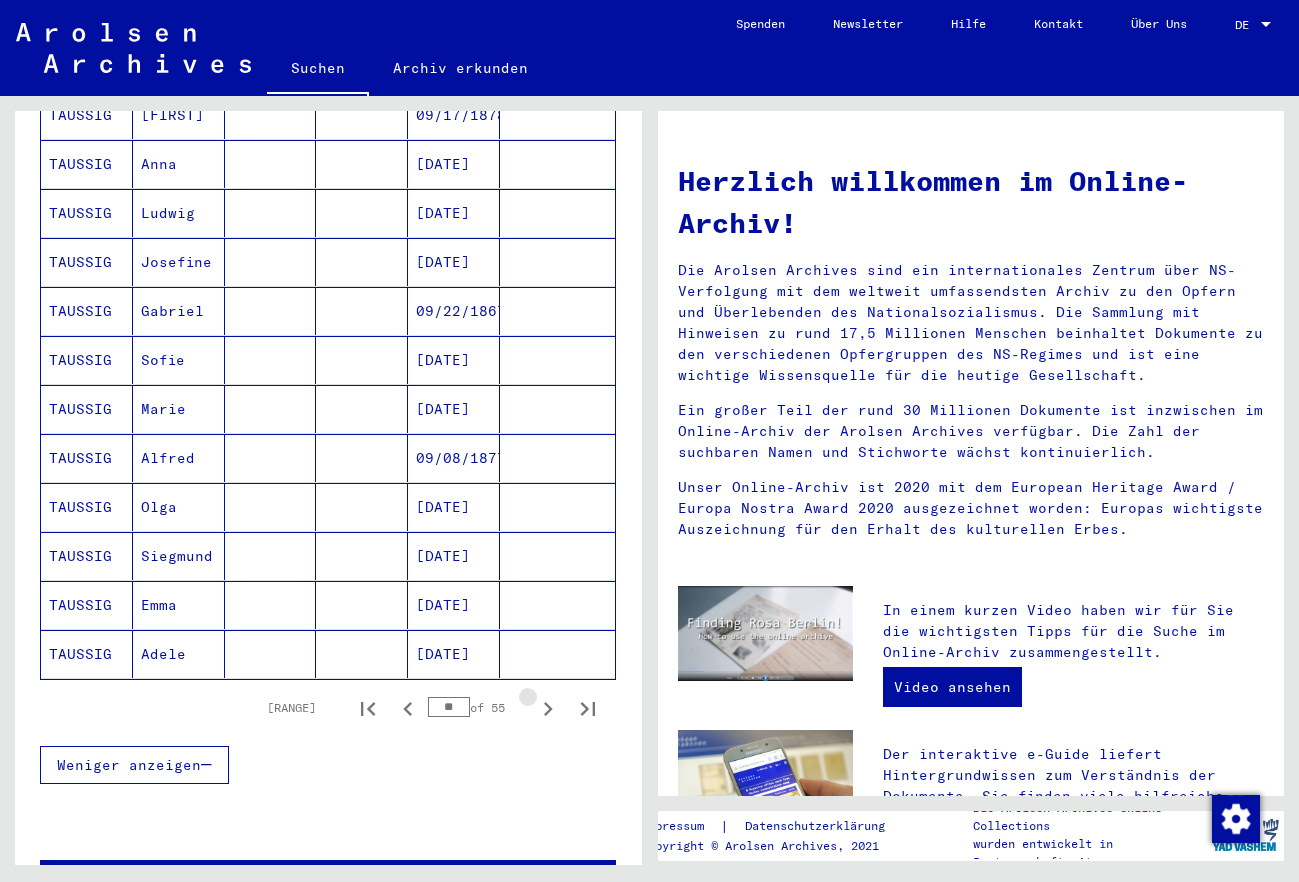 click 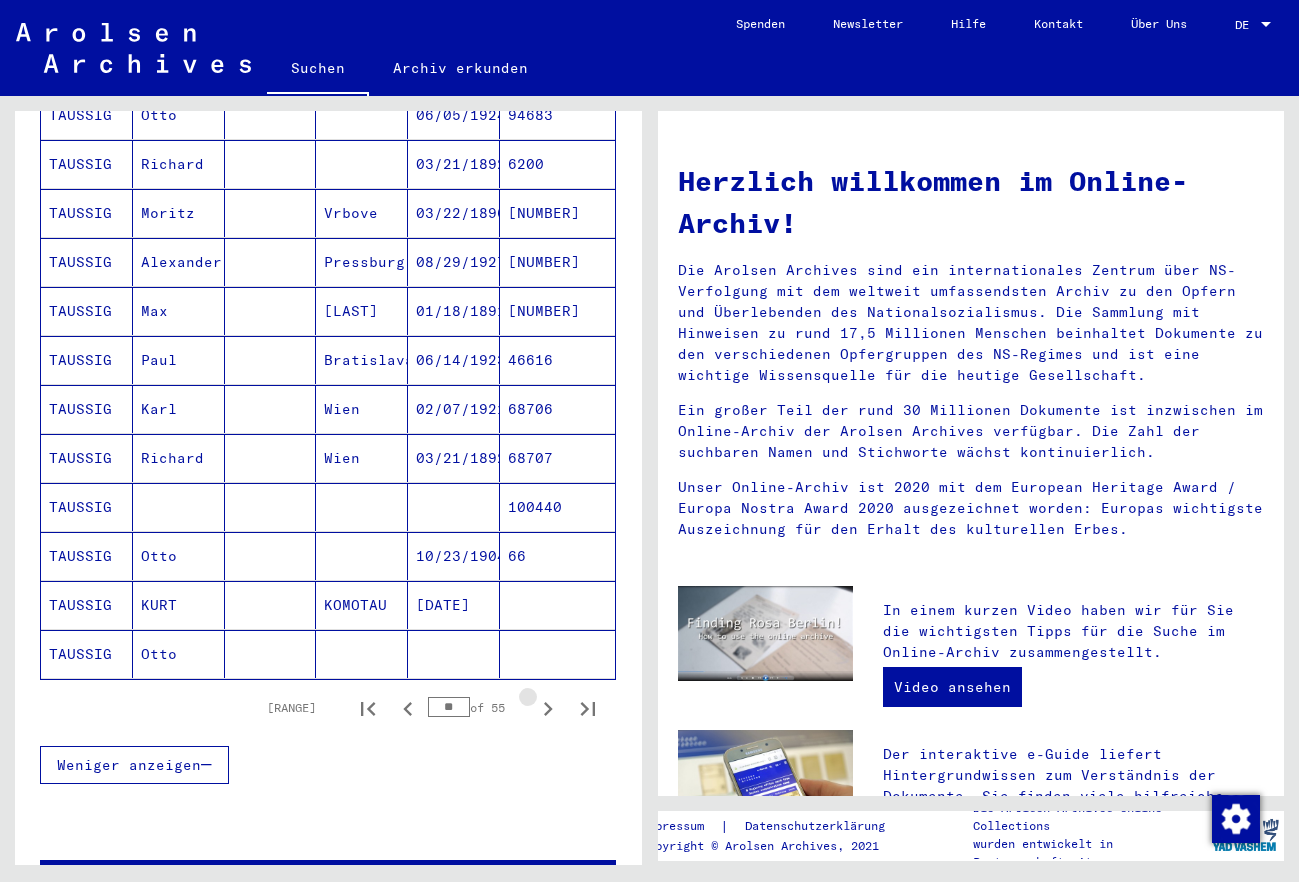click 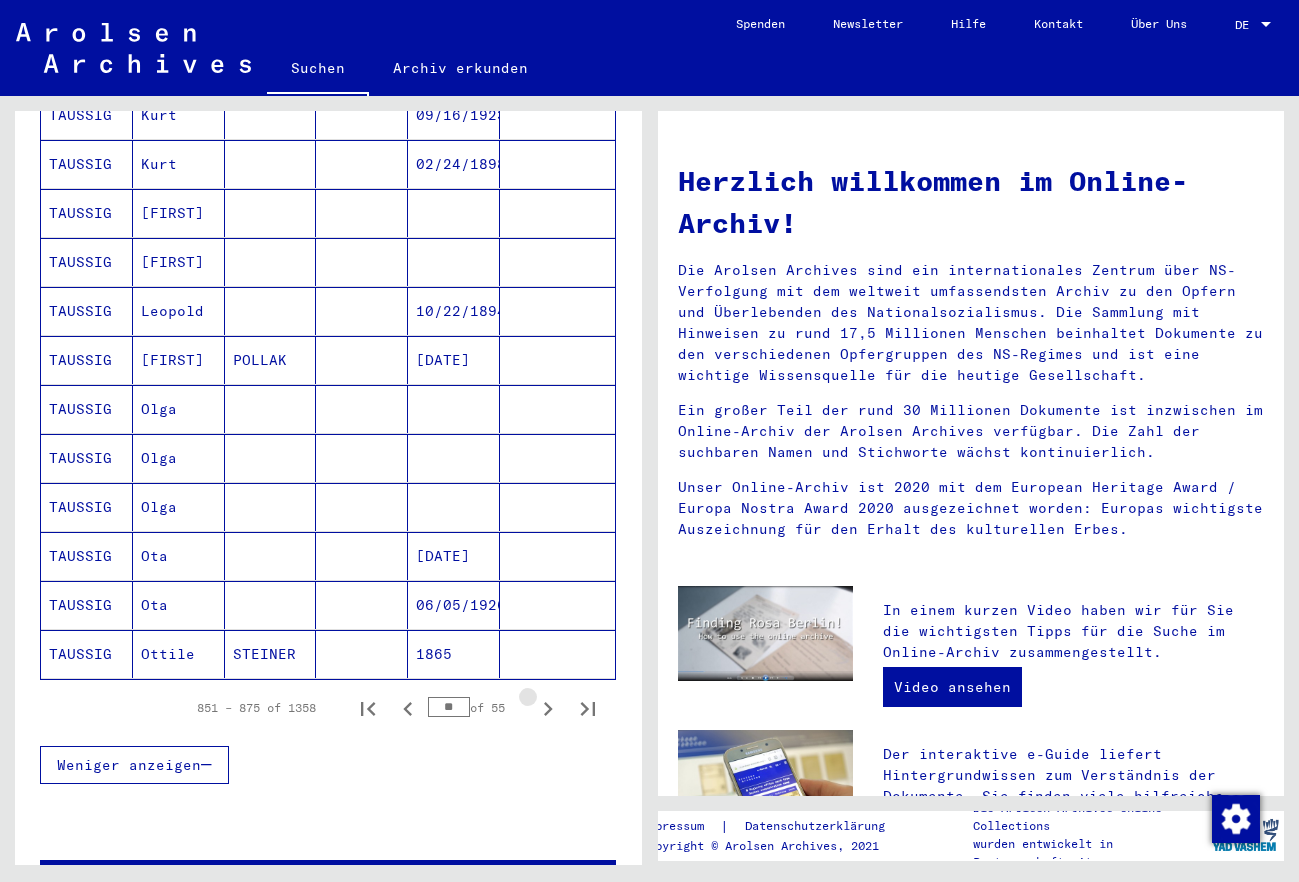 click 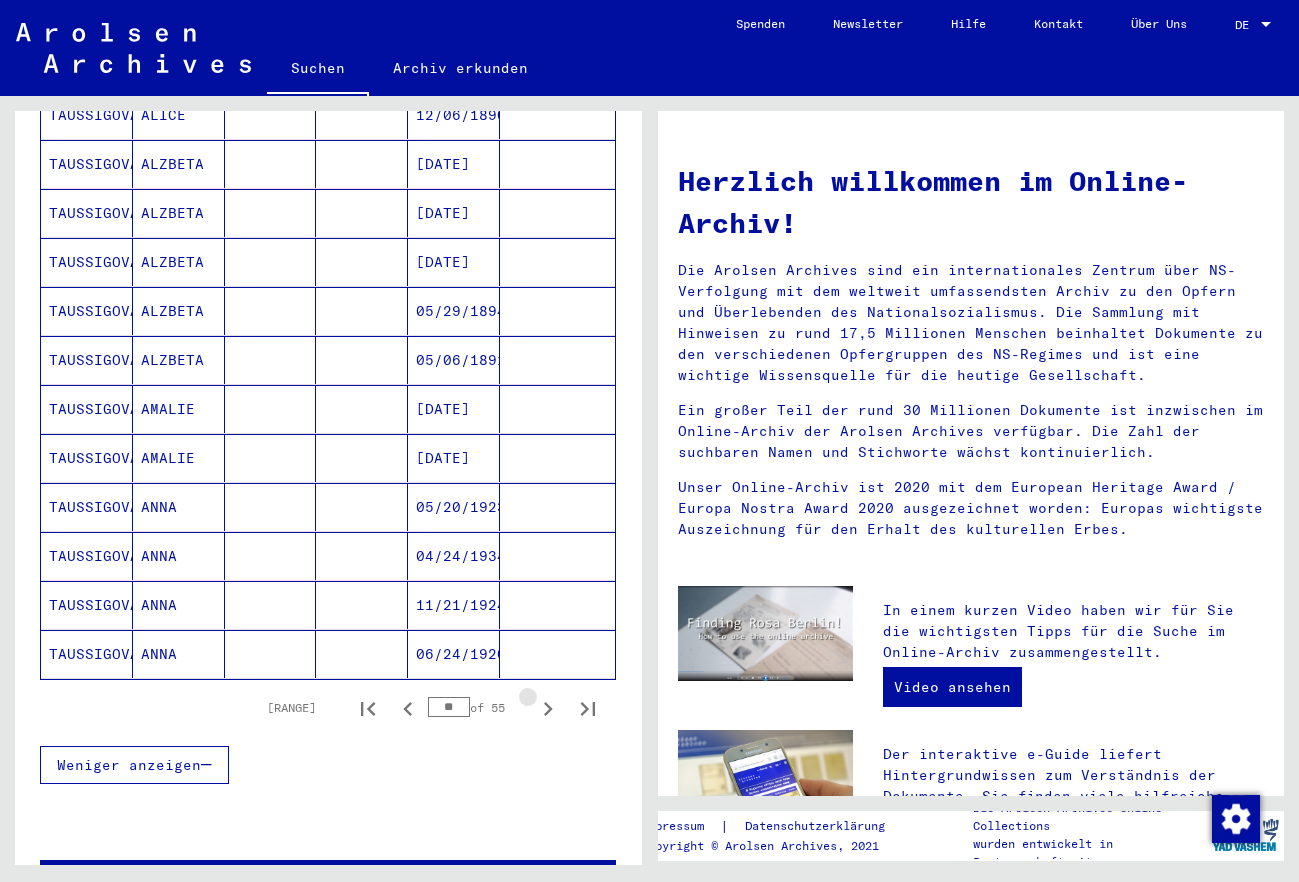 click 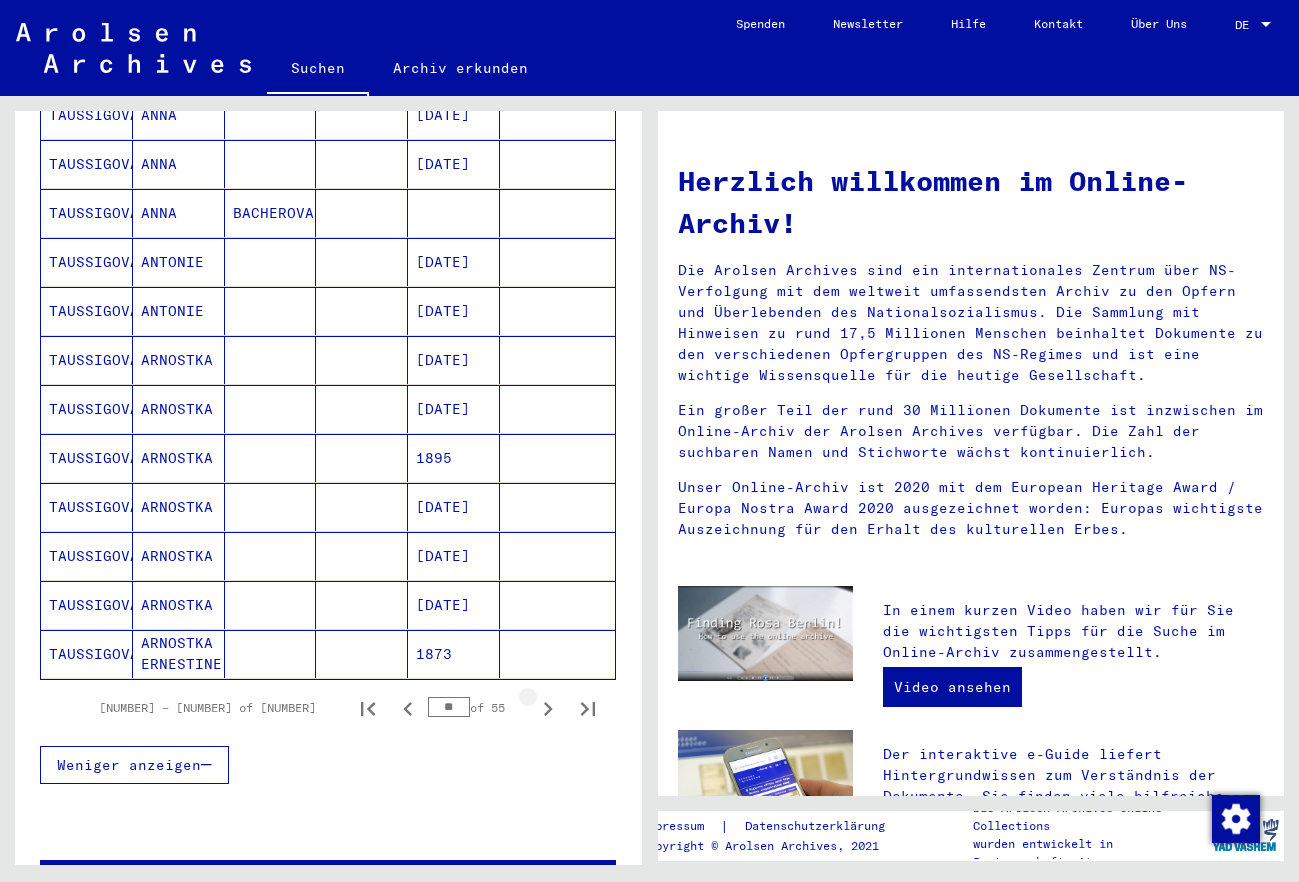 click 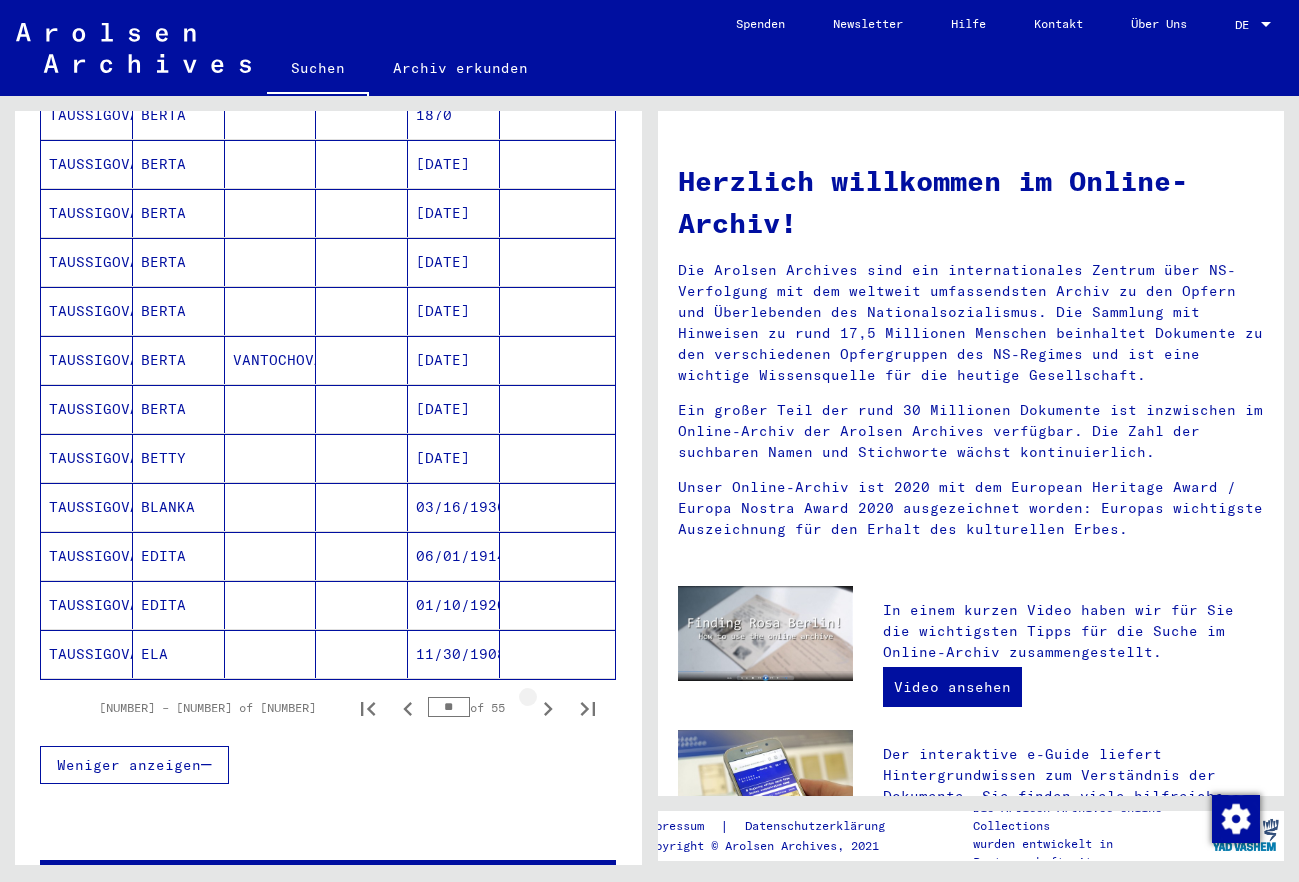 click 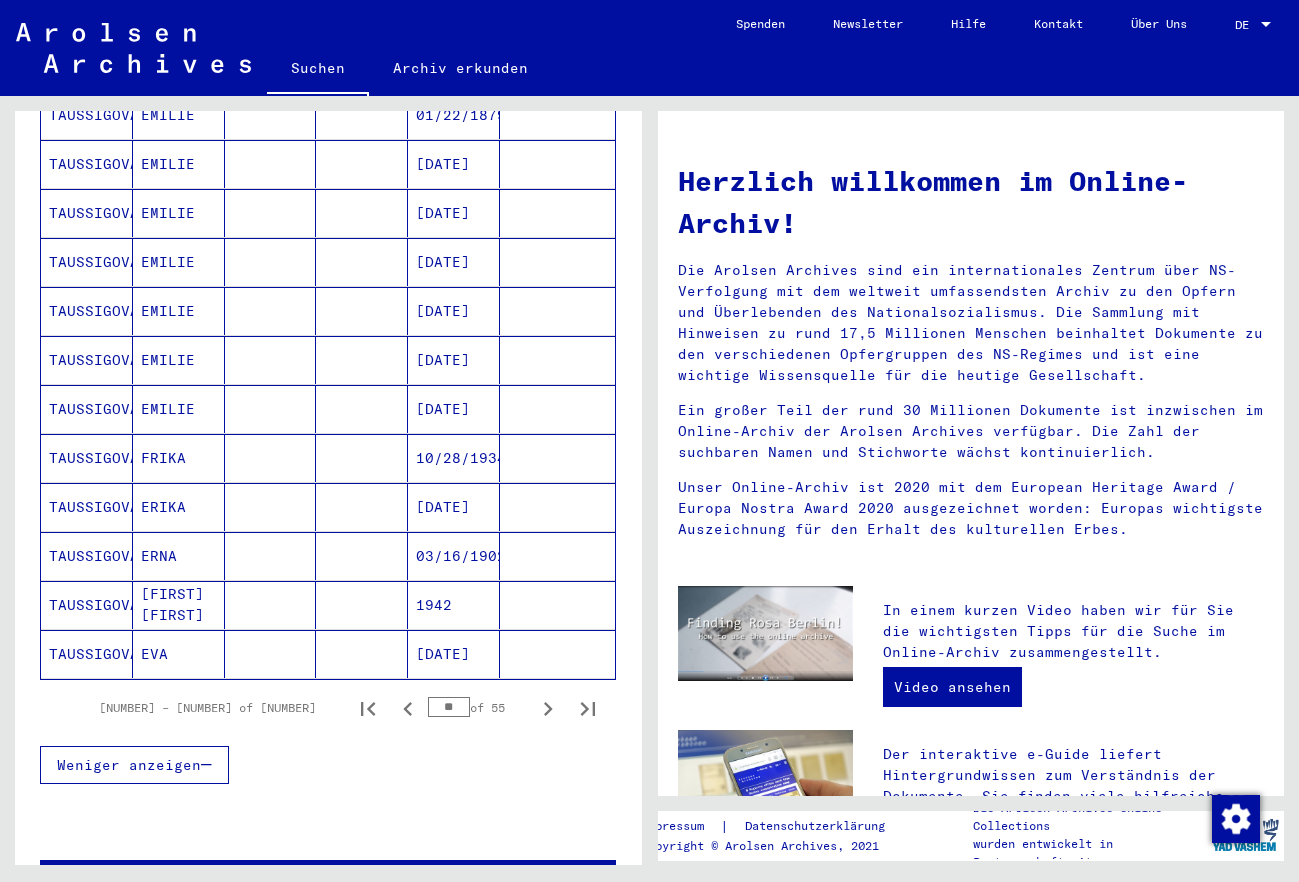 click 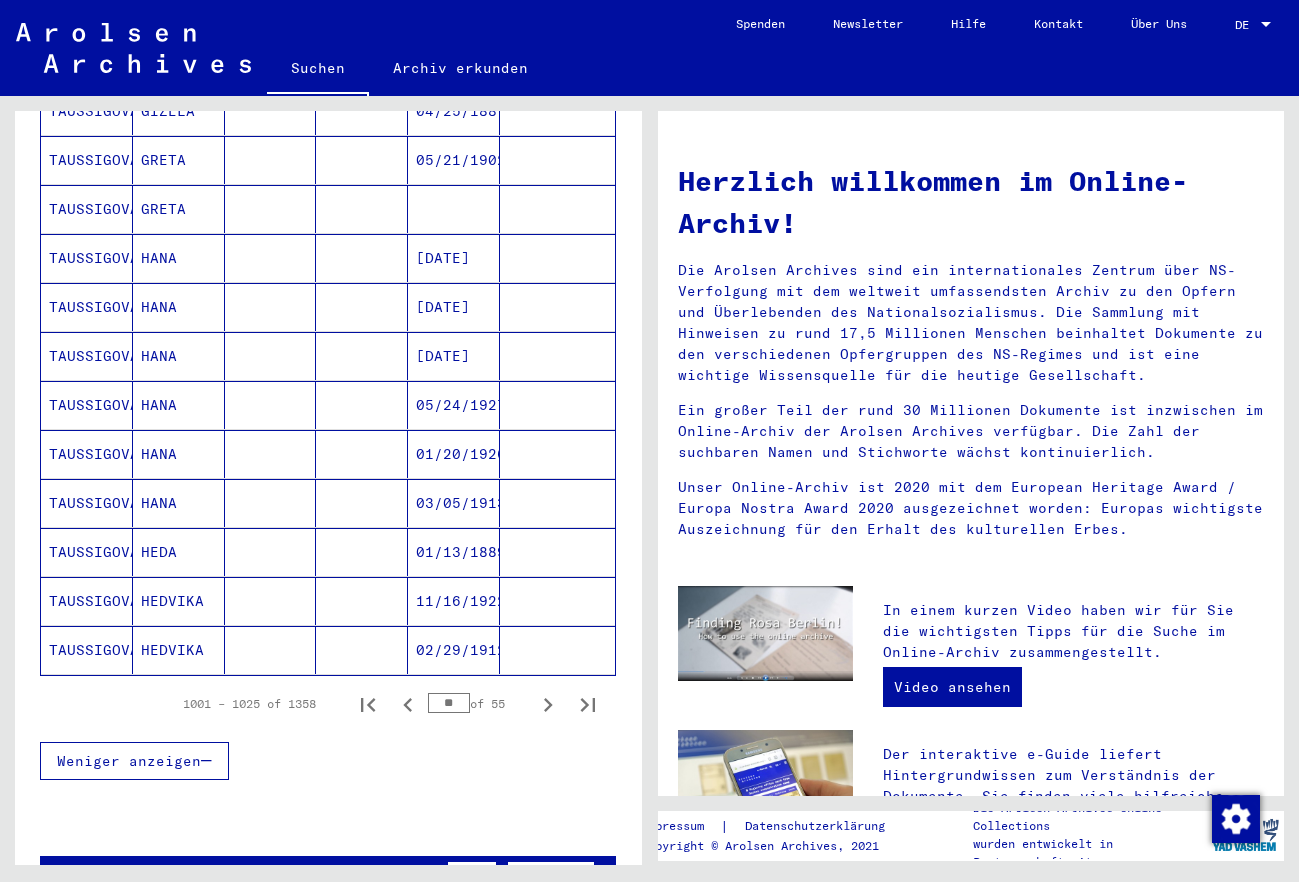 scroll, scrollTop: 972, scrollLeft: 0, axis: vertical 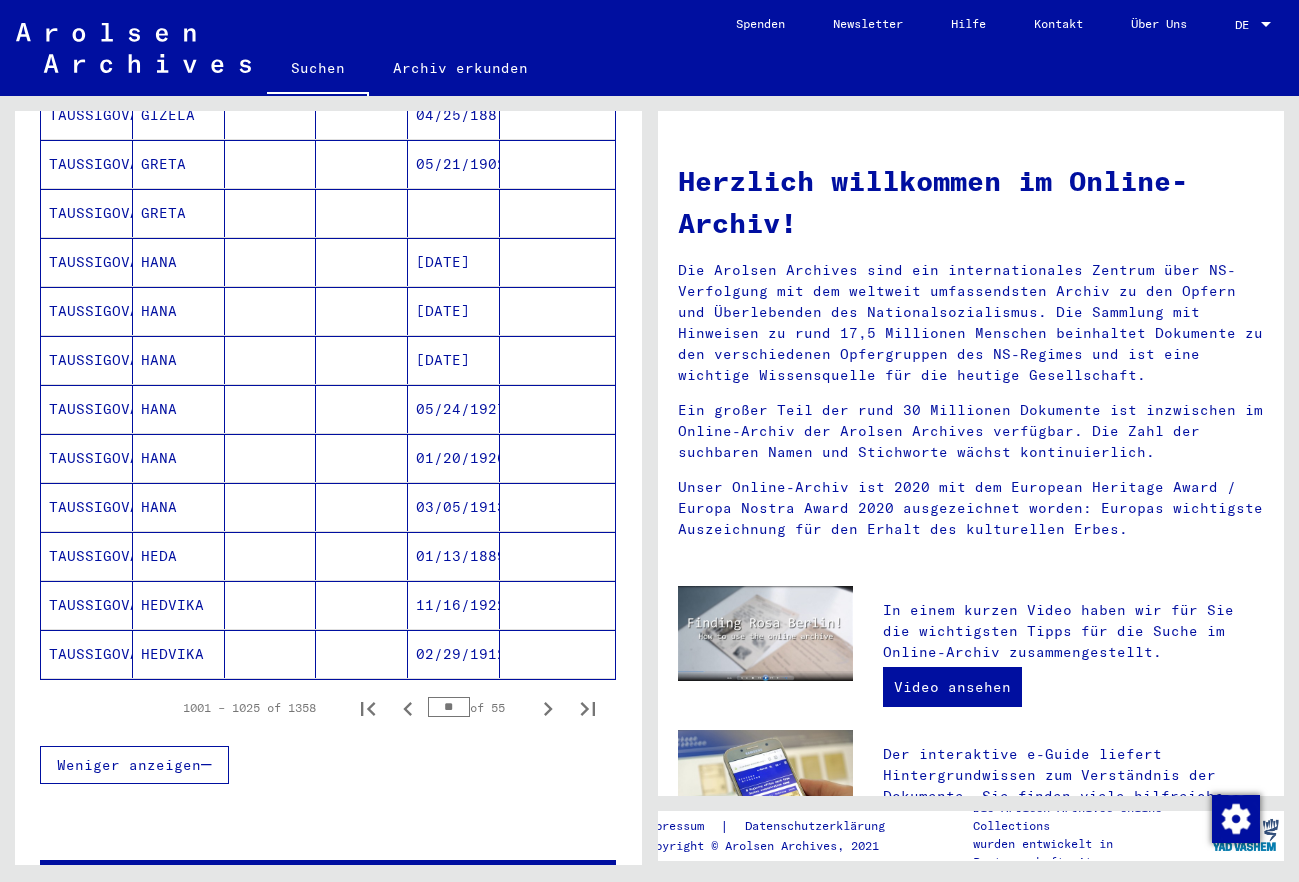 click 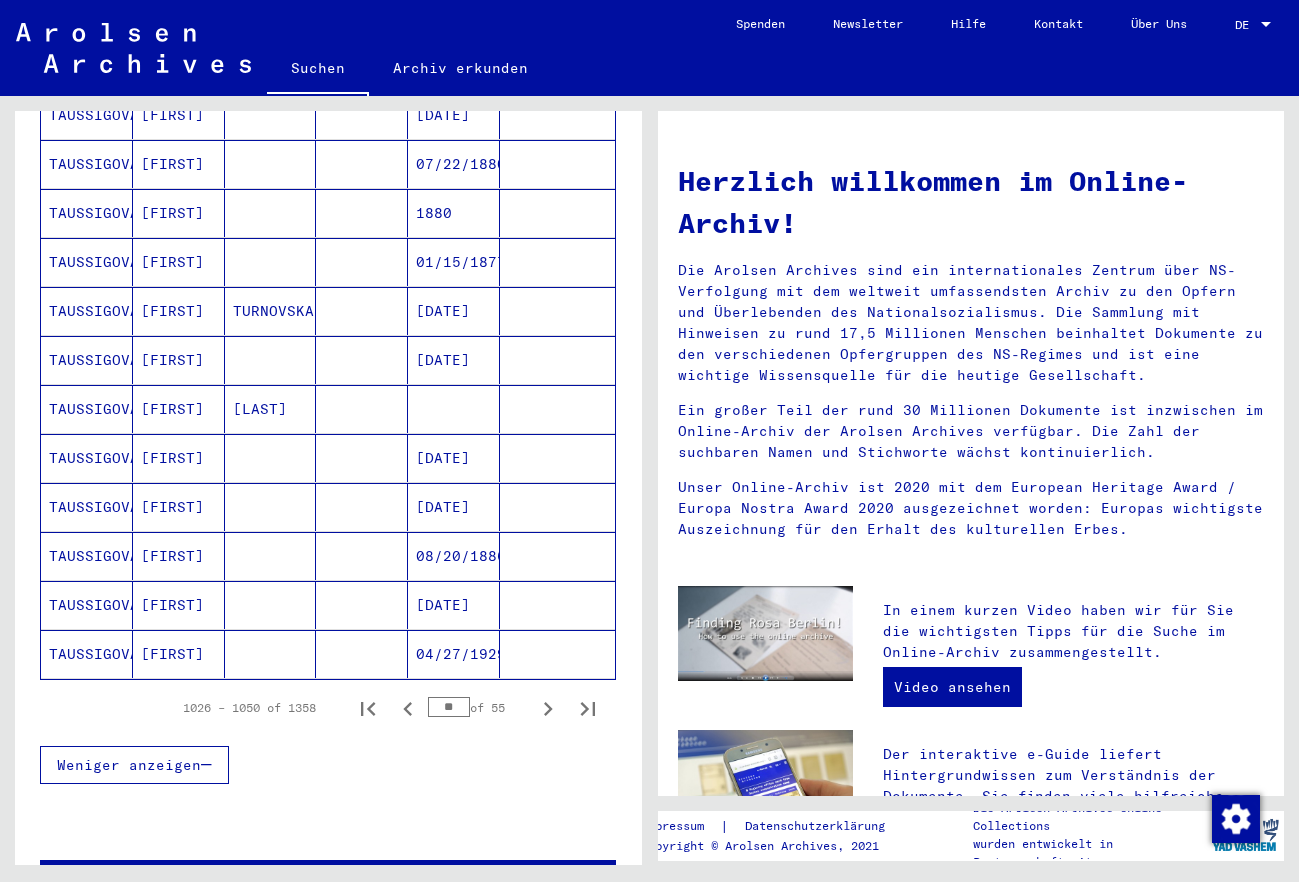click 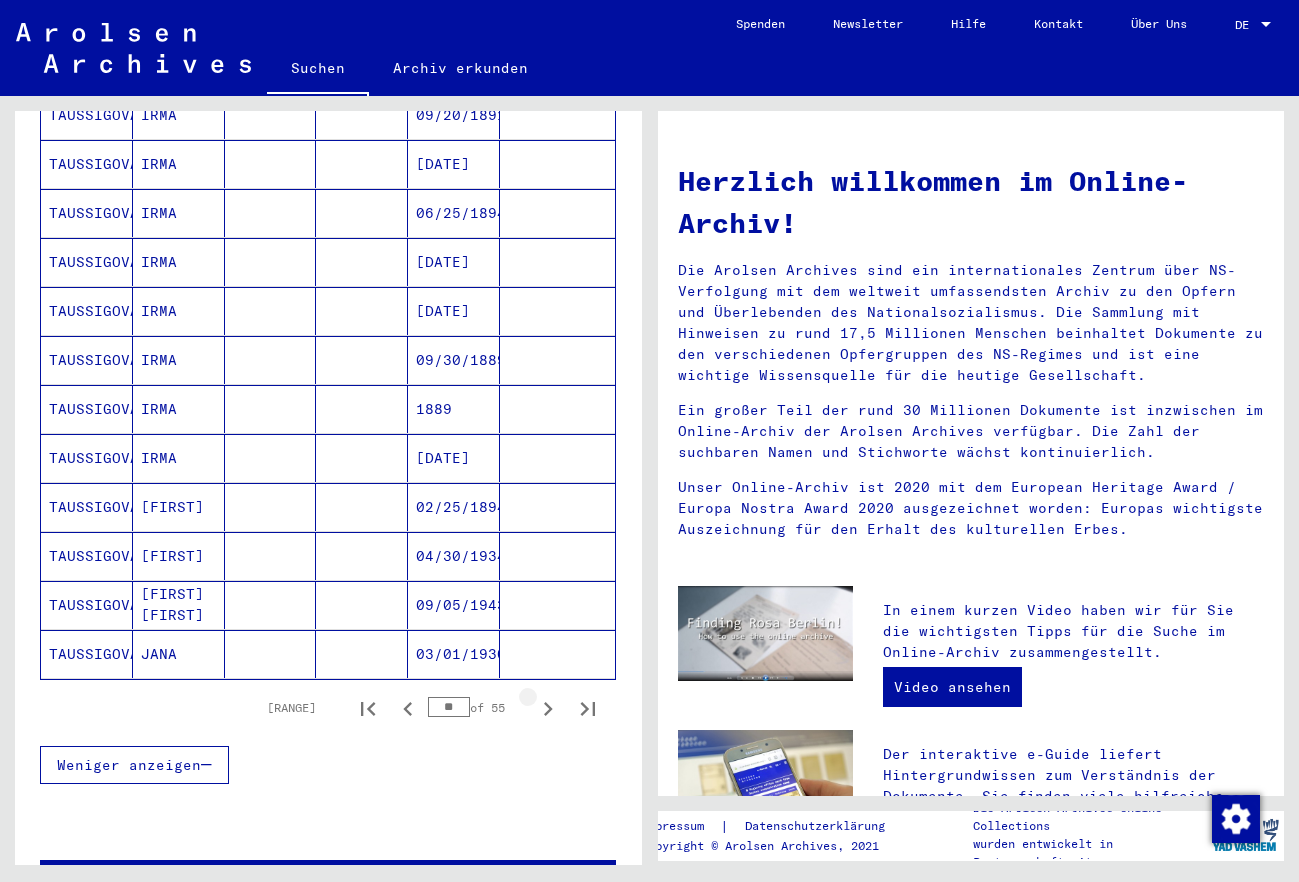 click 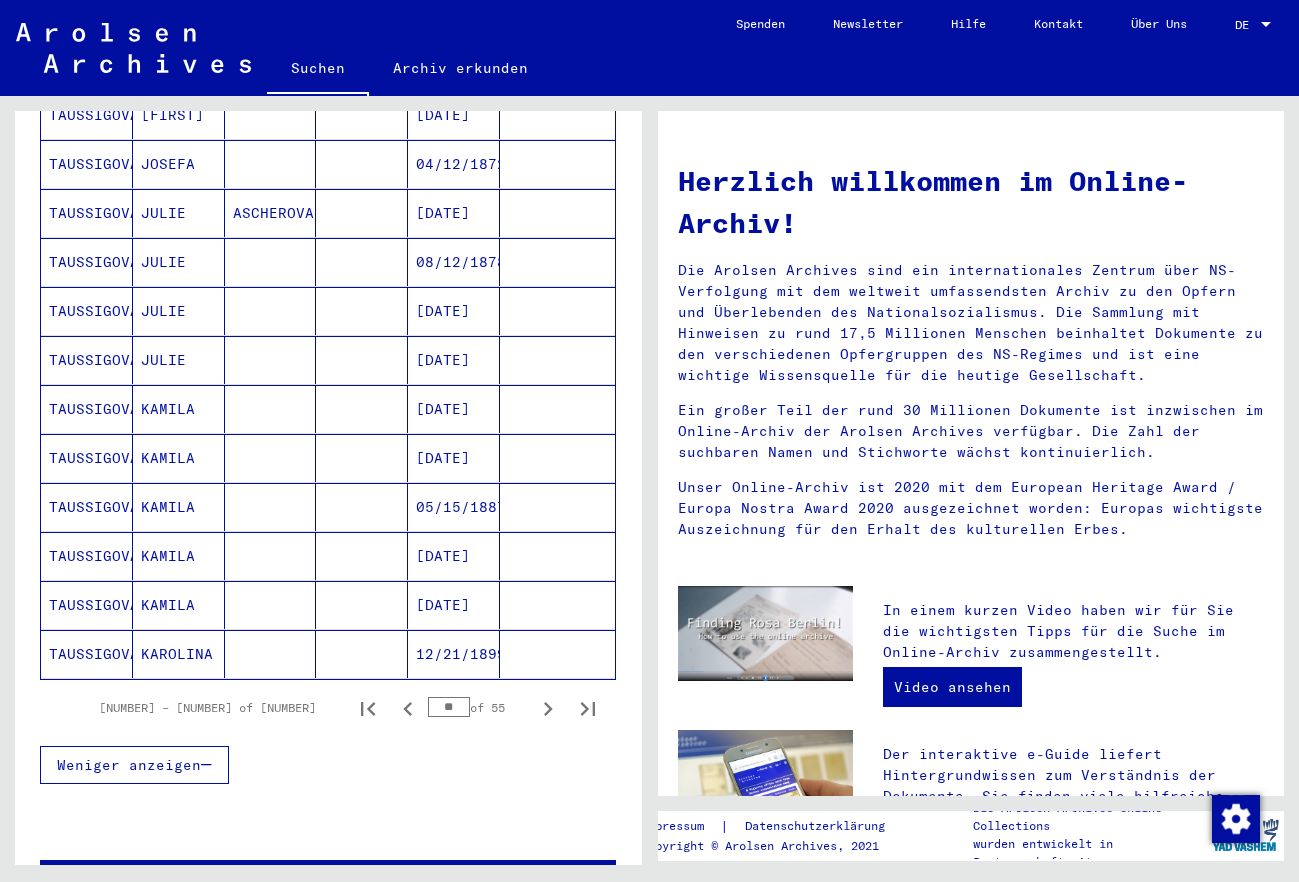 click 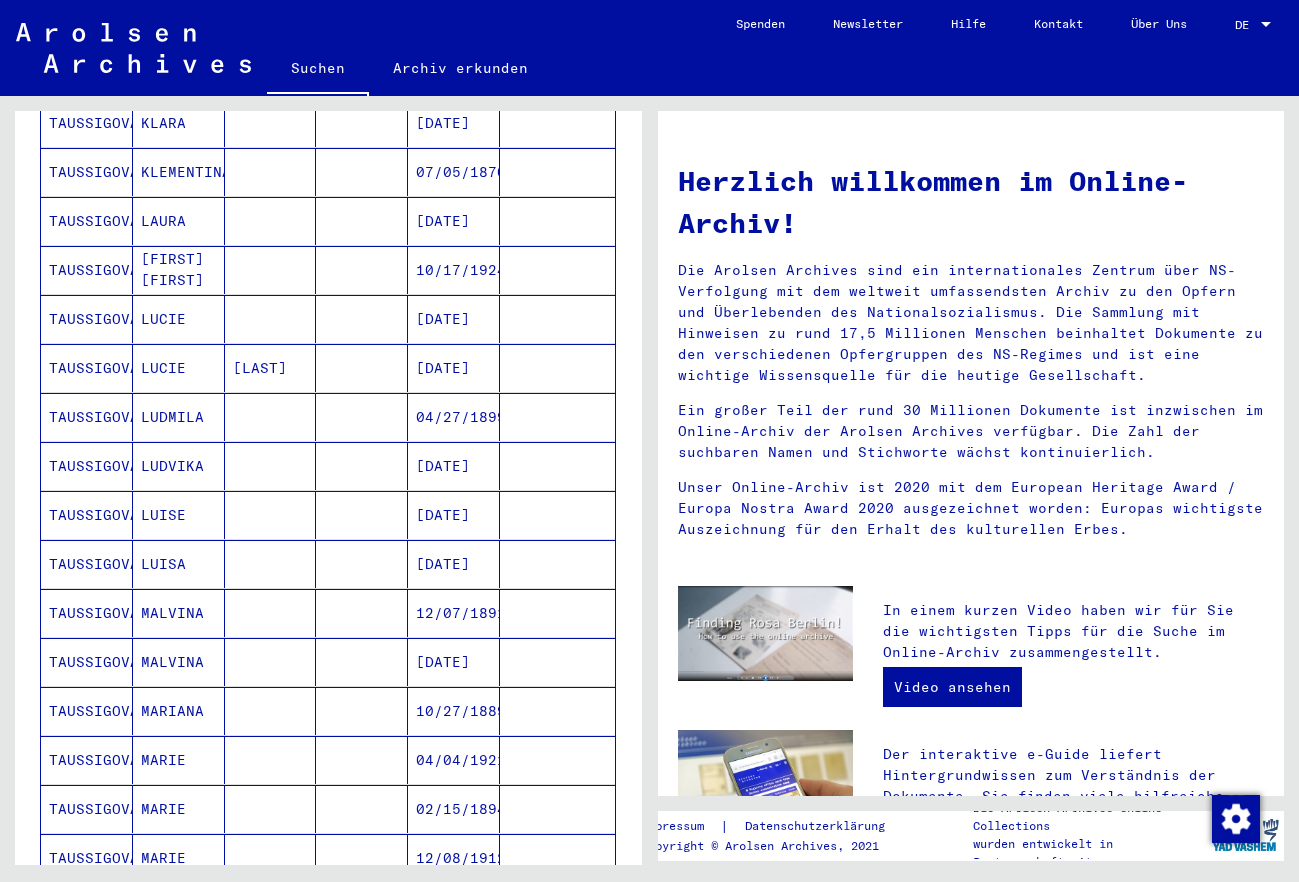 scroll, scrollTop: 540, scrollLeft: 0, axis: vertical 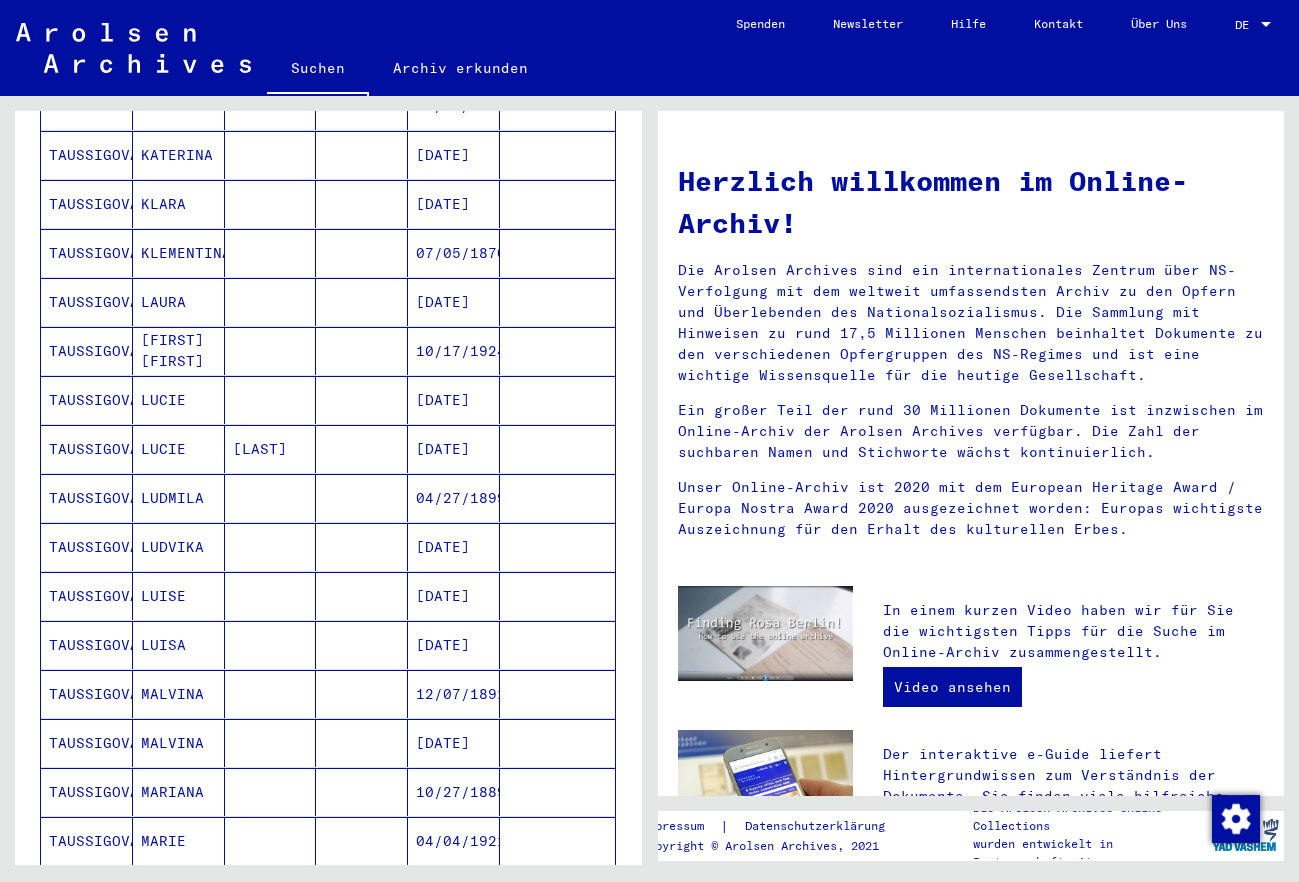click on "Herzlich willkommen im Online-Archiv!
Die Arolsen Archives sind ein internationales Zentrum über NS-Verfolgung mit dem weltweit umfassendsten Archiv zu den Opfern und Überlebenden des Nationalsozialismus. Die Sammlung mit Hinweisen zu rund 17,5 Millionen Menschen beinhaltet Dokumente zu den verschiedenen Opfergruppen des NS-Regimes und ist eine wichtige Wissensquelle für die heutige Gesellschaft.
Ein großer Teil der rund 30 Millionen Dokumente ist inzwischen im Online-Archiv der Arolsen Archives verfügbar. Die Zahl der suchbaren Namen und Stichworte wächst kontinuierlich.
Unser Online-Archiv ist 2020 mit dem European Heritage Award / Europa Nostra Award 2020 ausgezeichnet worden: Europas wichtigste Auszeichnung für den Erhalt des kulturellen Erbes." at bounding box center [971, 347] 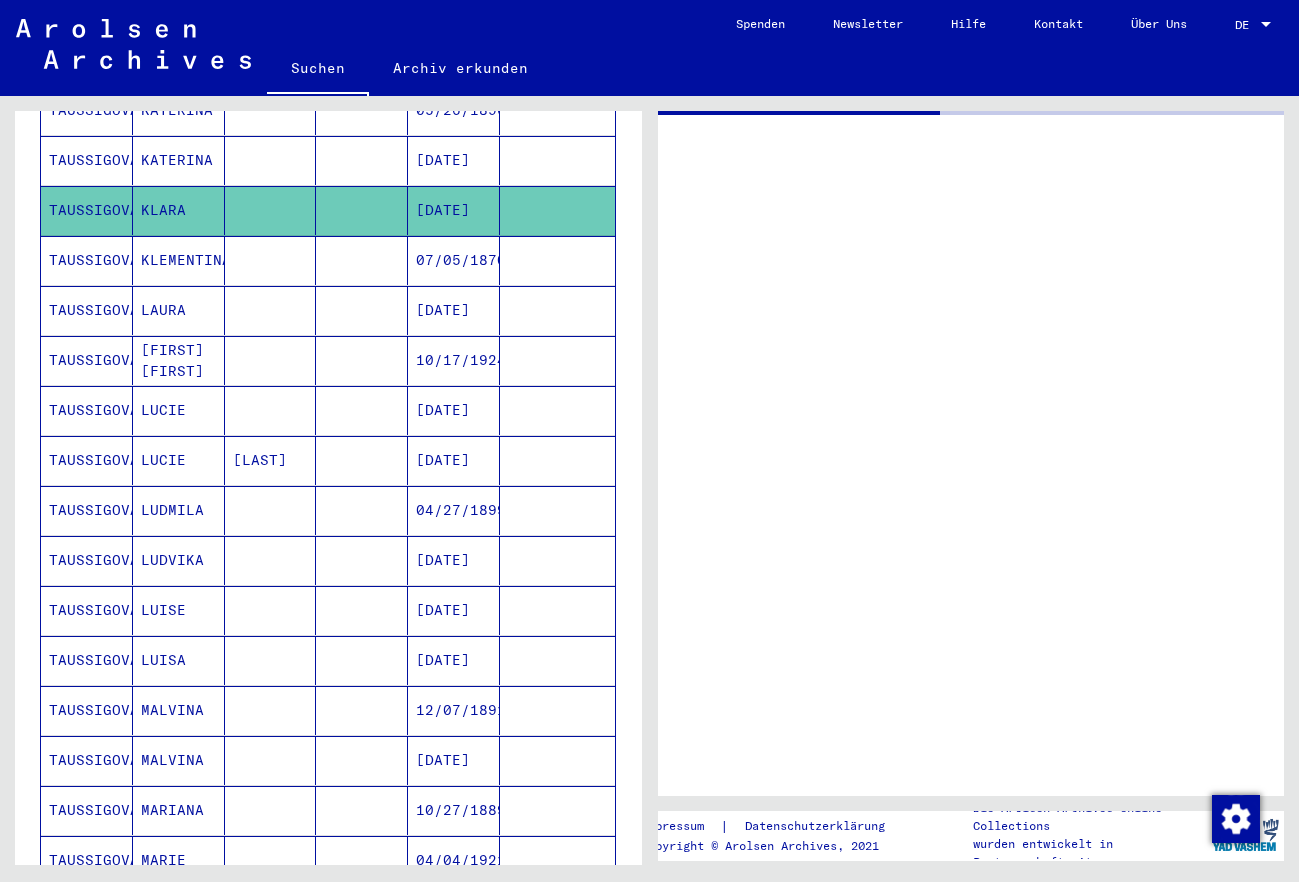 scroll, scrollTop: 546, scrollLeft: 0, axis: vertical 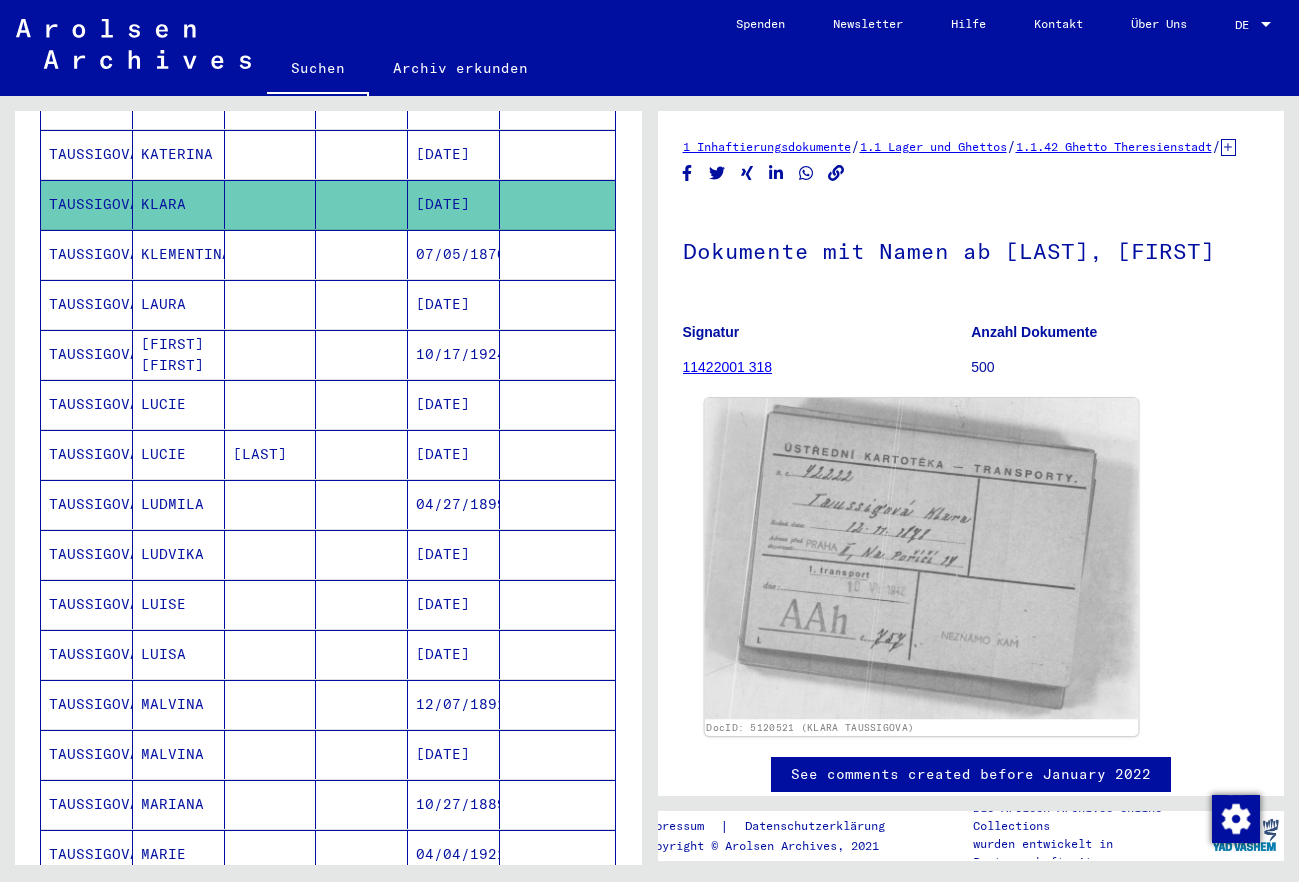 click 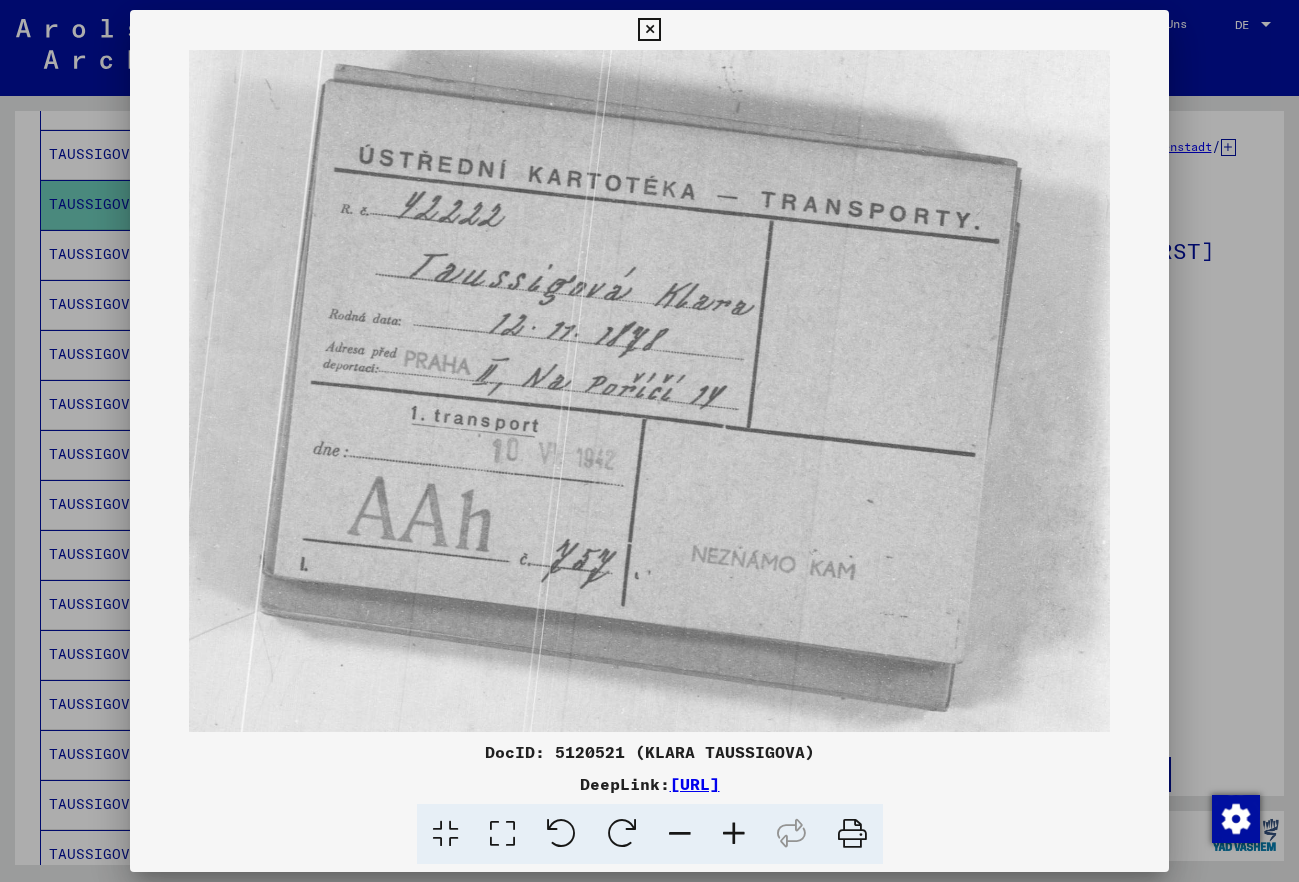 drag, startPoint x: 1022, startPoint y: 787, endPoint x: 400, endPoint y: 794, distance: 622.03937 